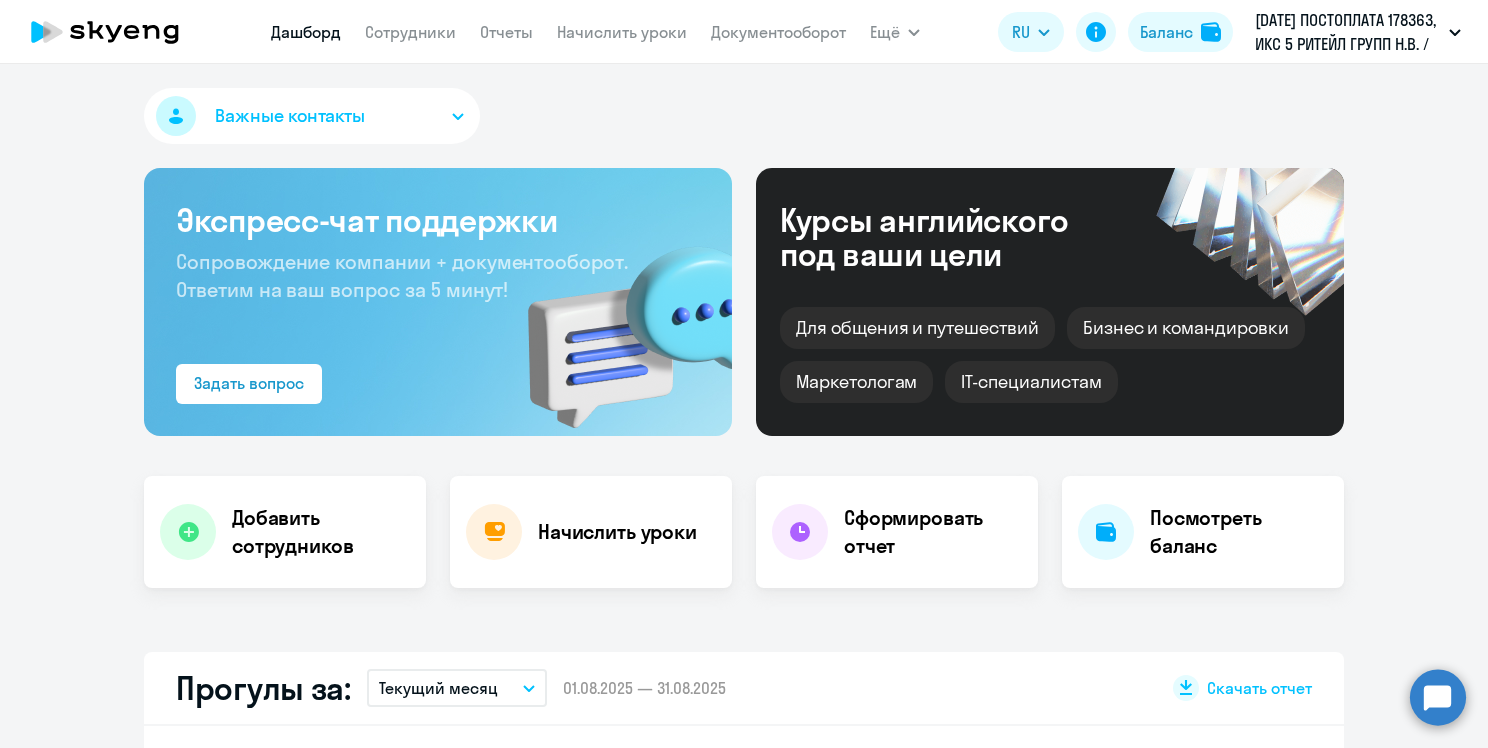 select on "30" 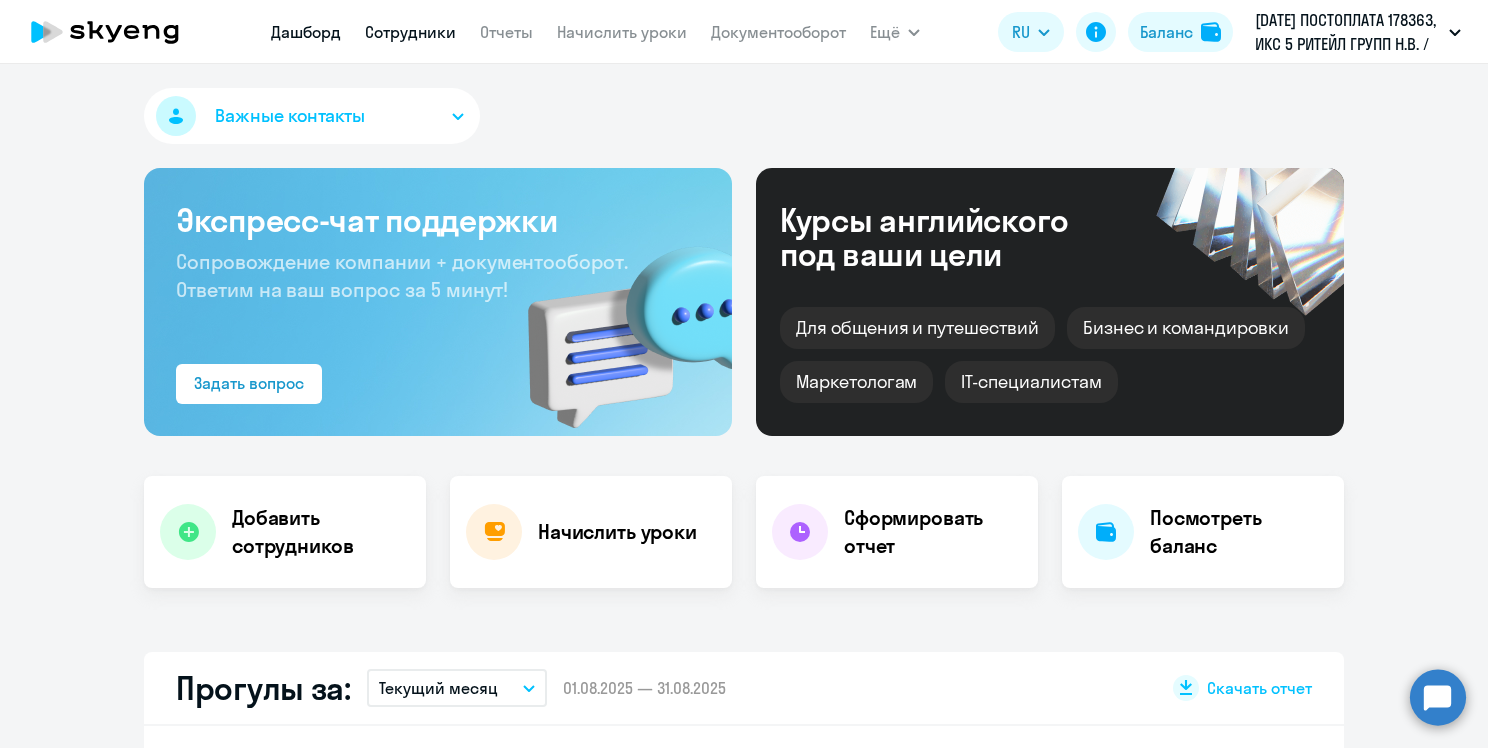 click on "Дашборд
Сотрудники
Отчеты
Начислить уроки
Документооборот" 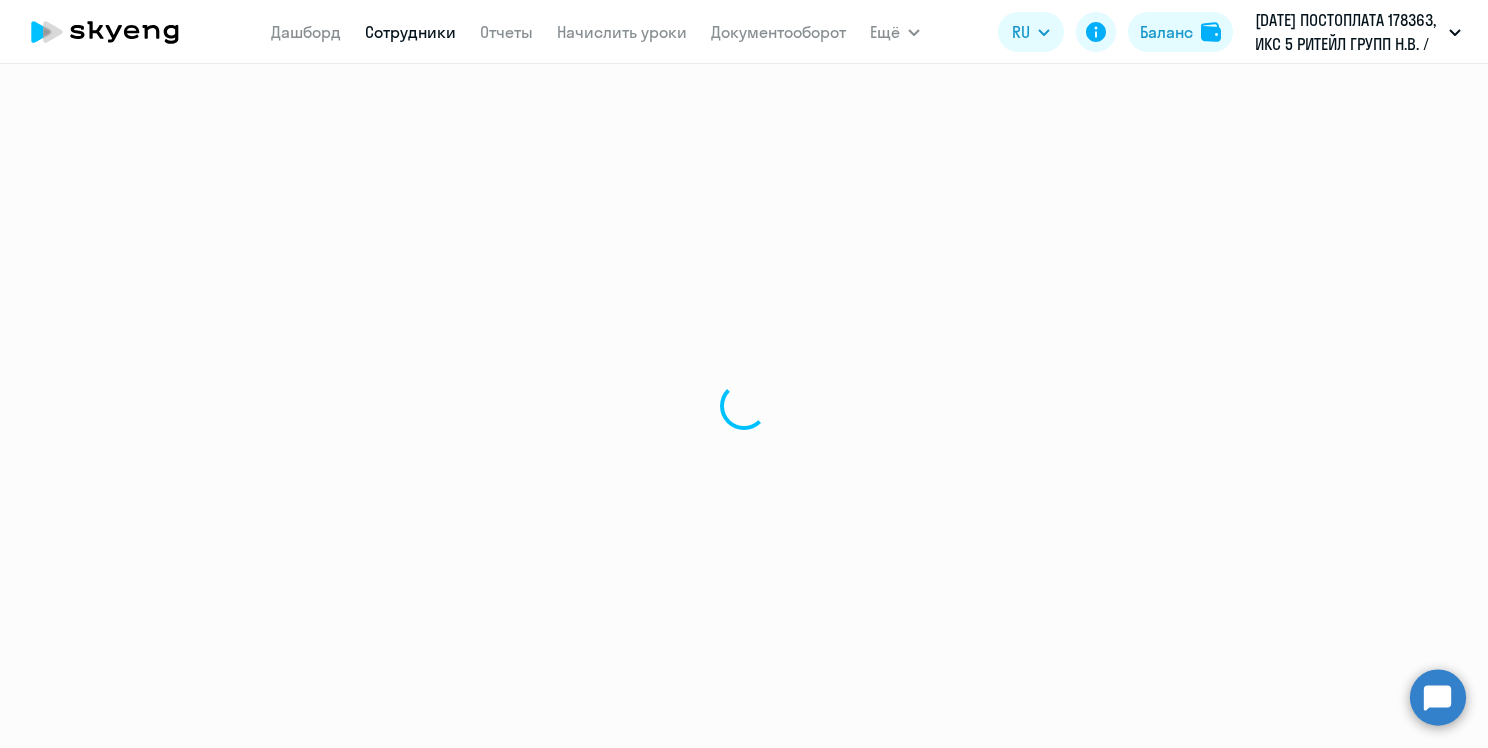 select on "30" 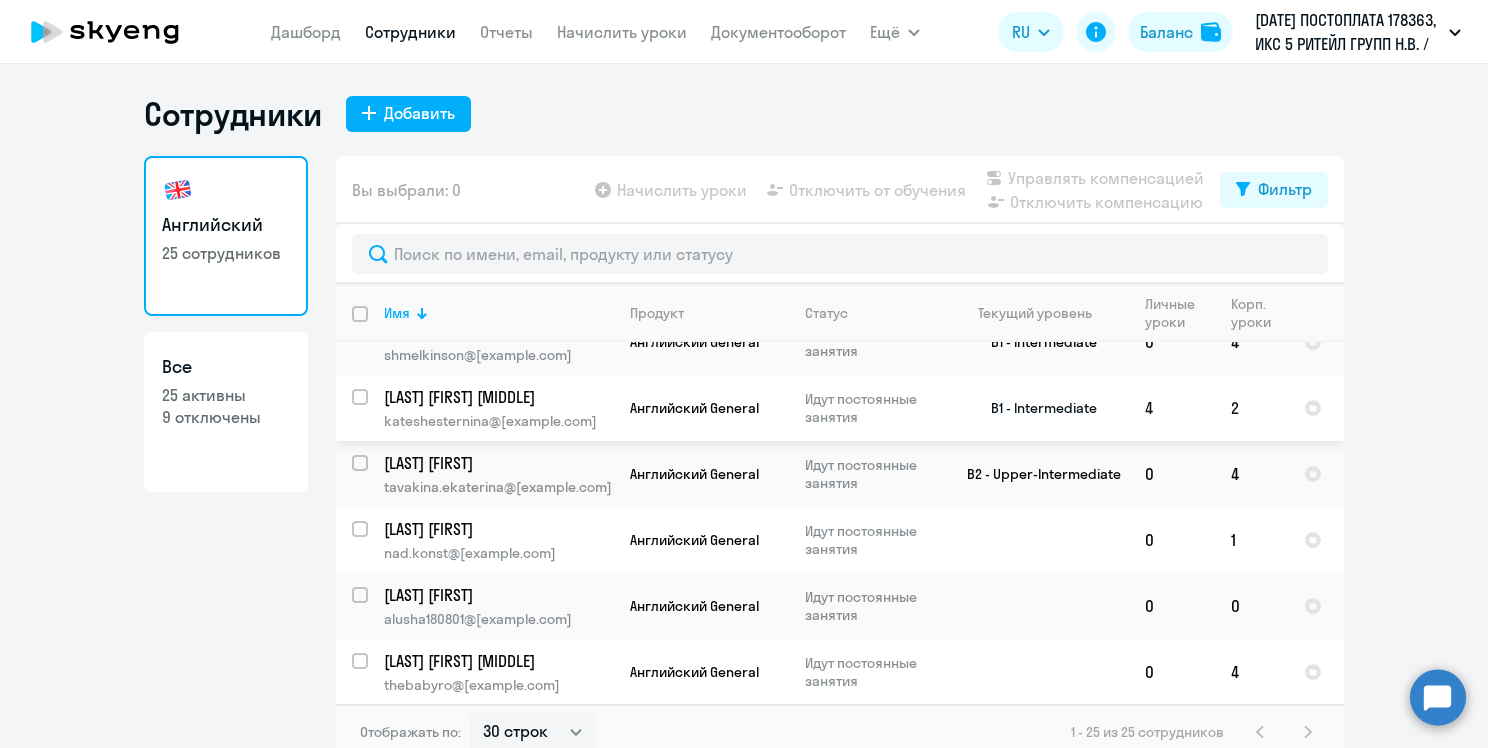 scroll, scrollTop: 100, scrollLeft: 0, axis: vertical 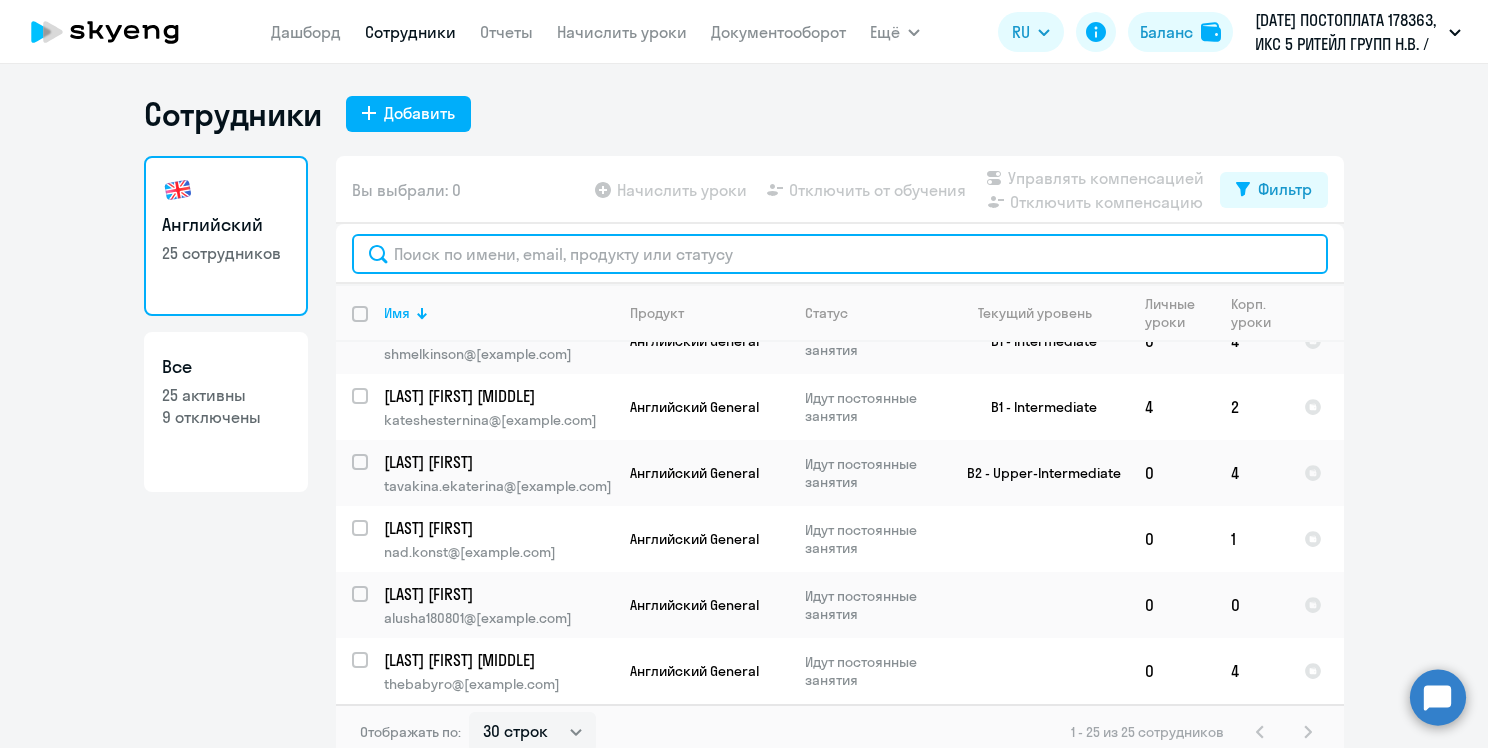 click 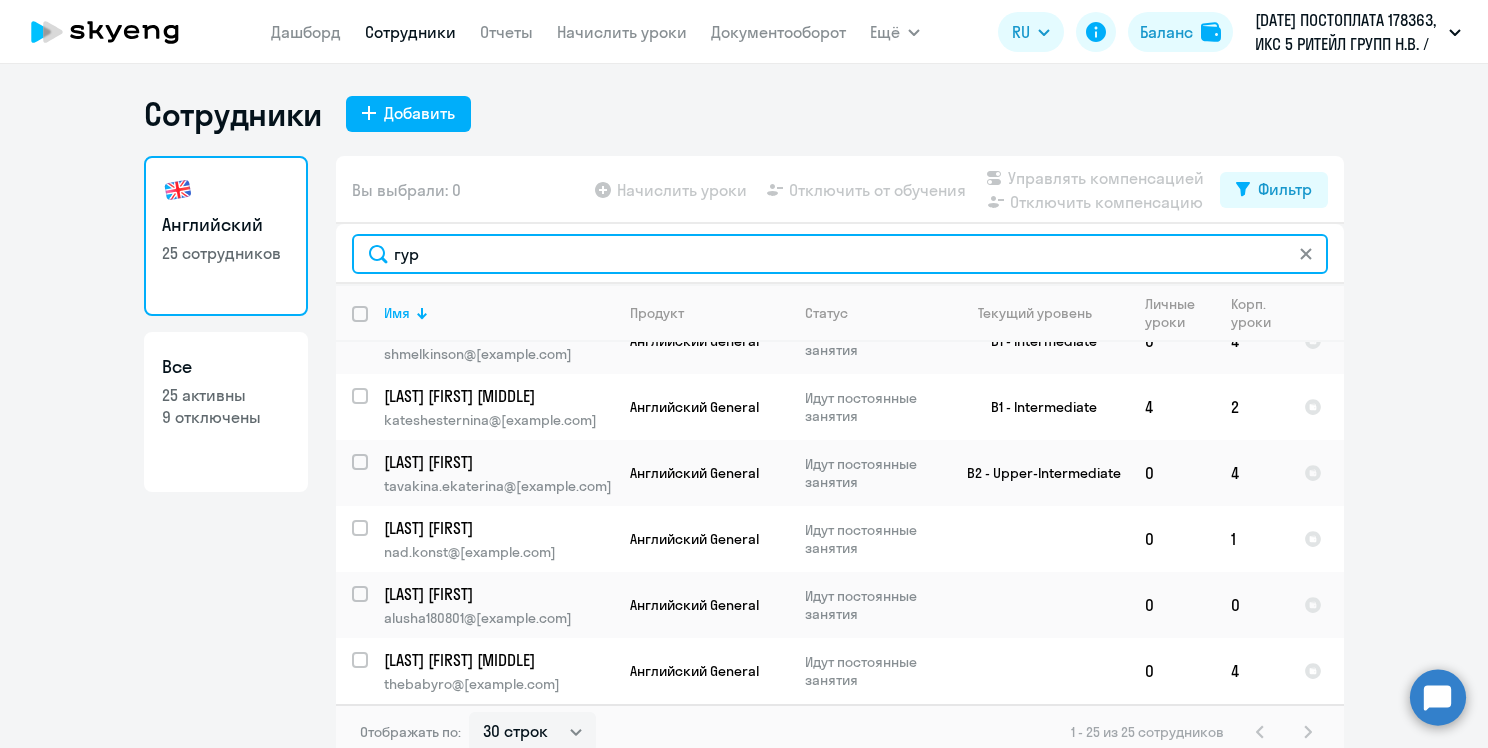 scroll, scrollTop: 0, scrollLeft: 0, axis: both 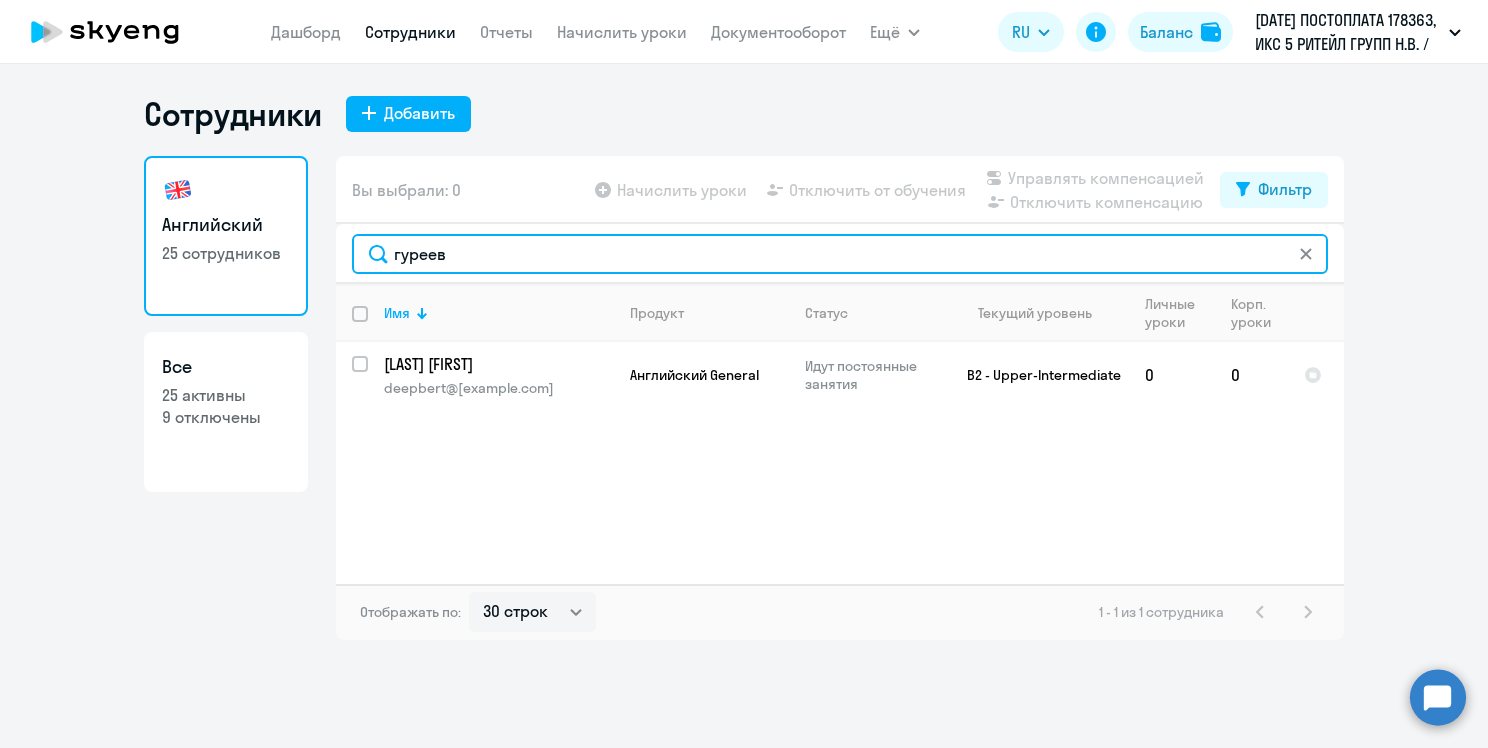 type on "гуреев" 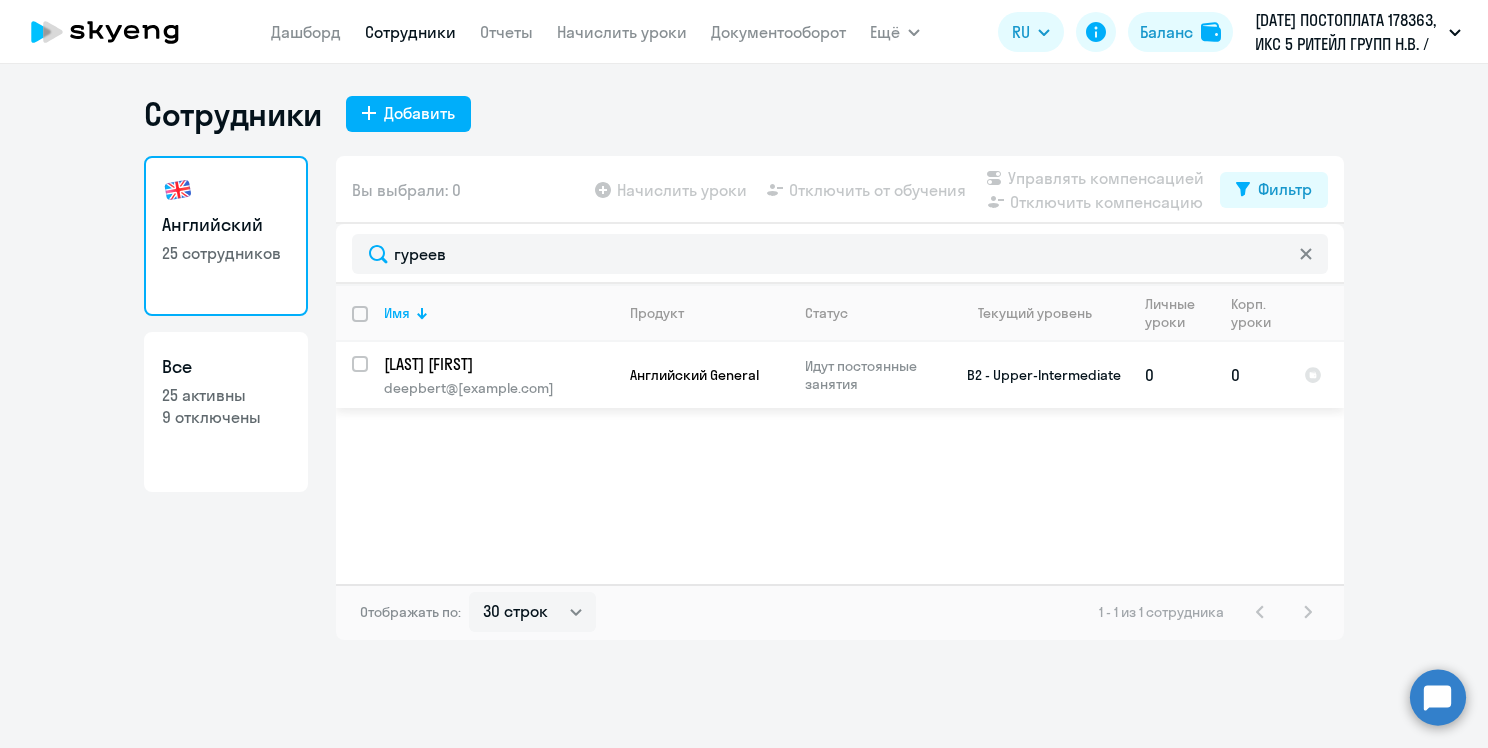 click on "[LAST] [FIRST]" 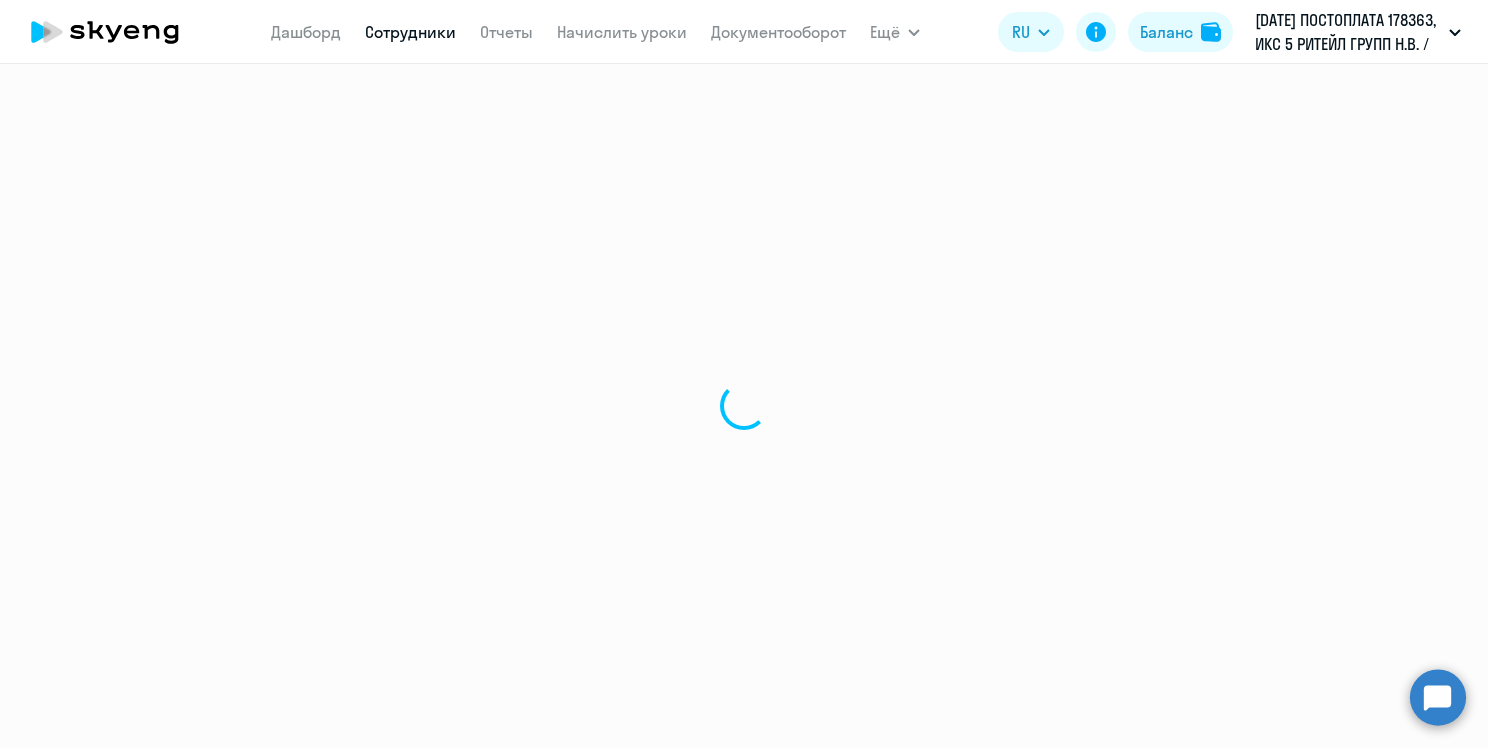 select on "english" 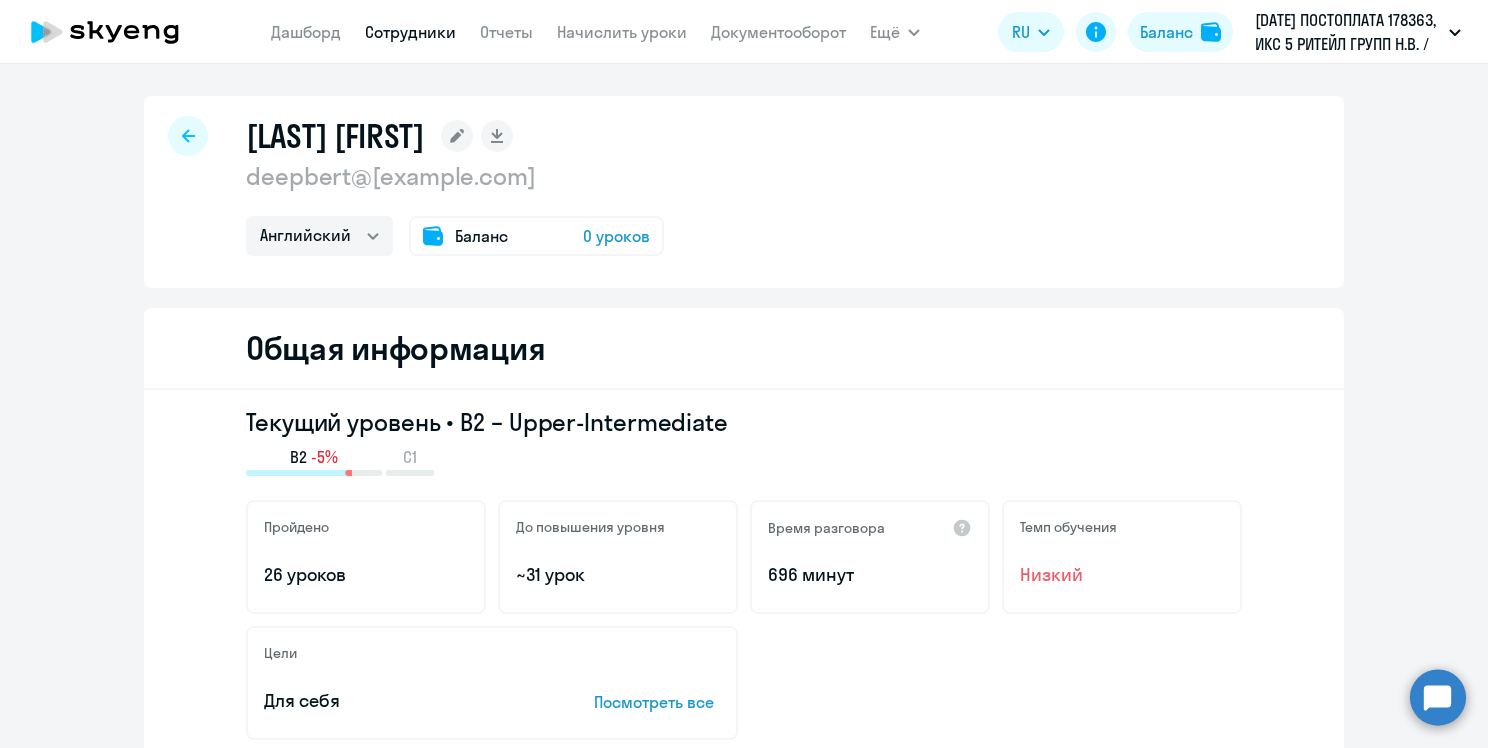 click on "Баланс 0 уроков" 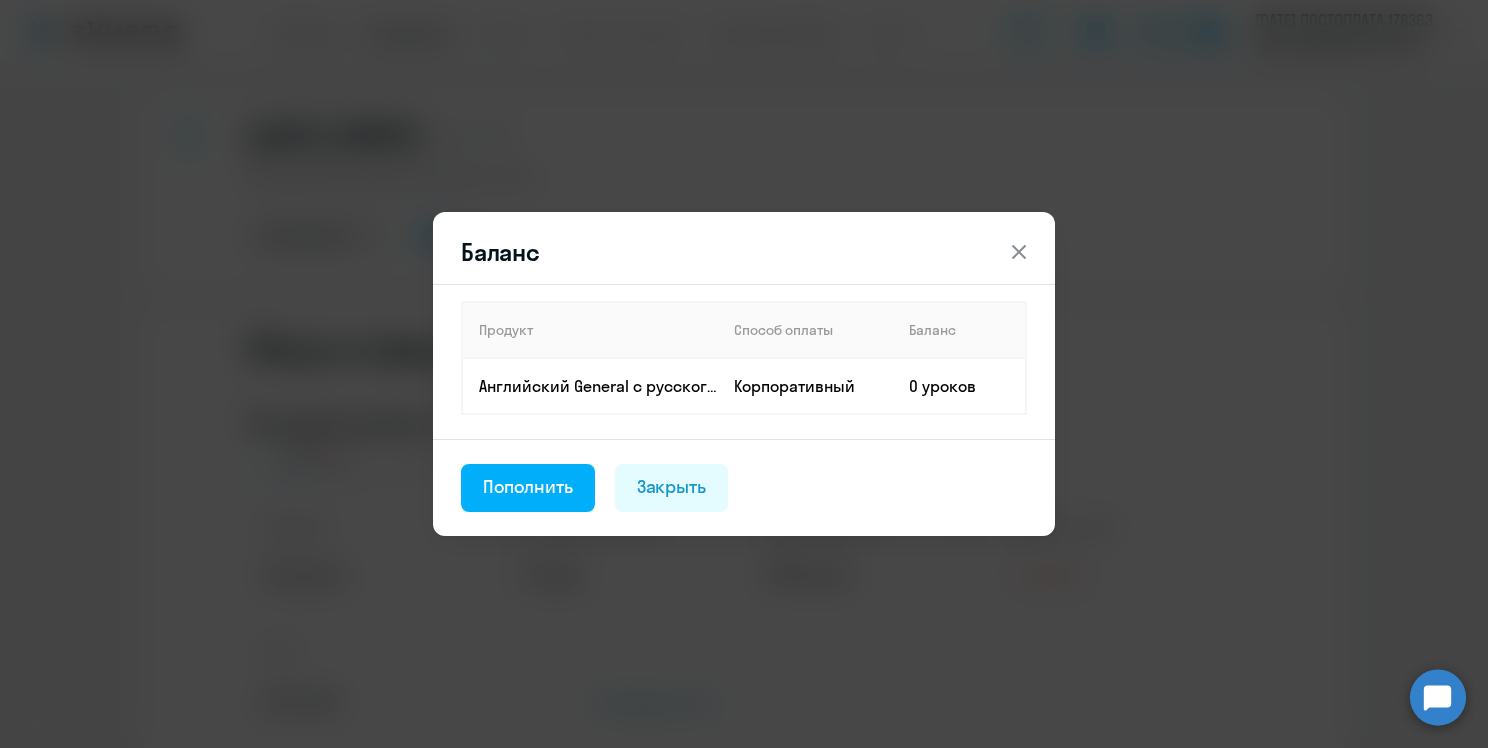click on "Баланс Продукт Способ оплаты Баланс Английский General с русскоговорящим преподавателем Корпоративный 0 уроков Пополнить Закрыть" at bounding box center [744, 374] 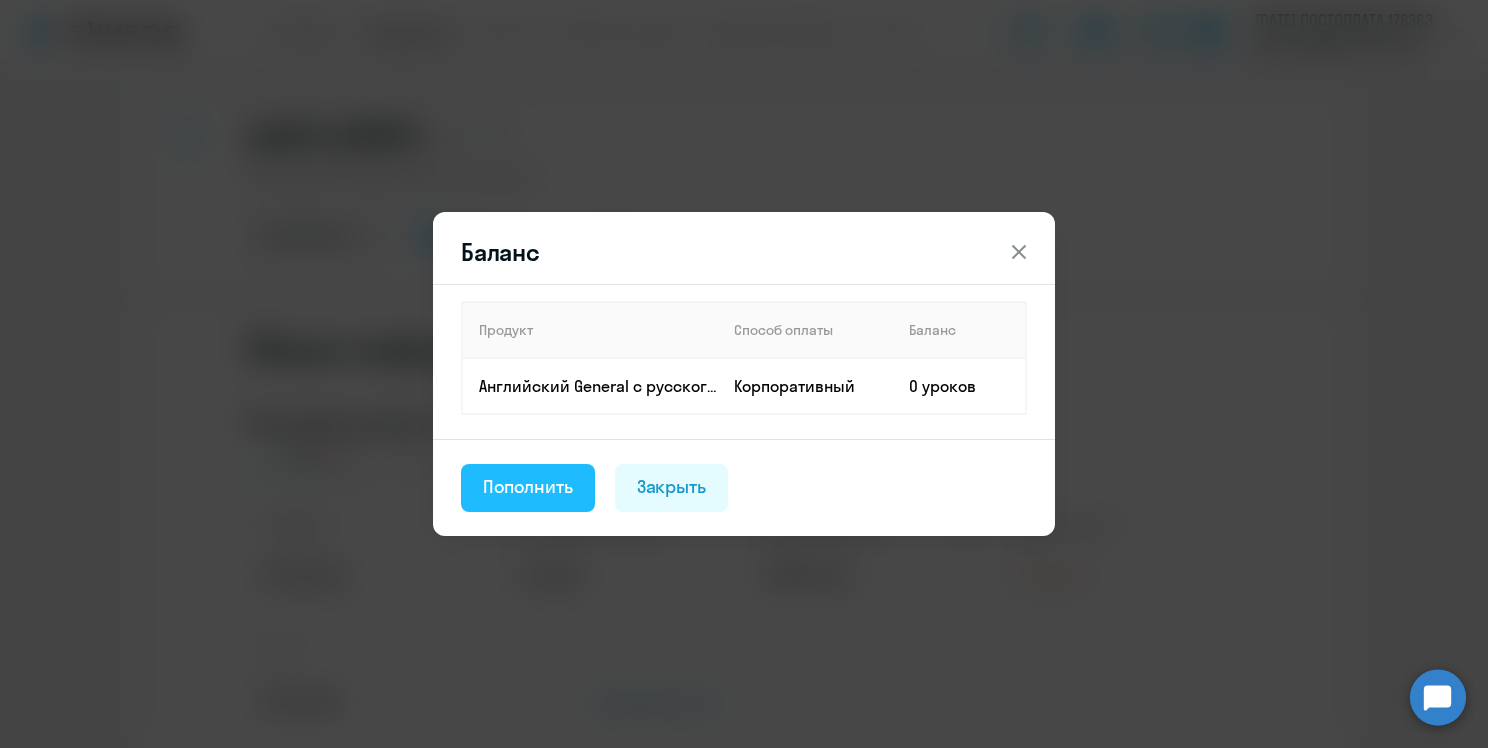 click on "Пополнить" at bounding box center (528, 487) 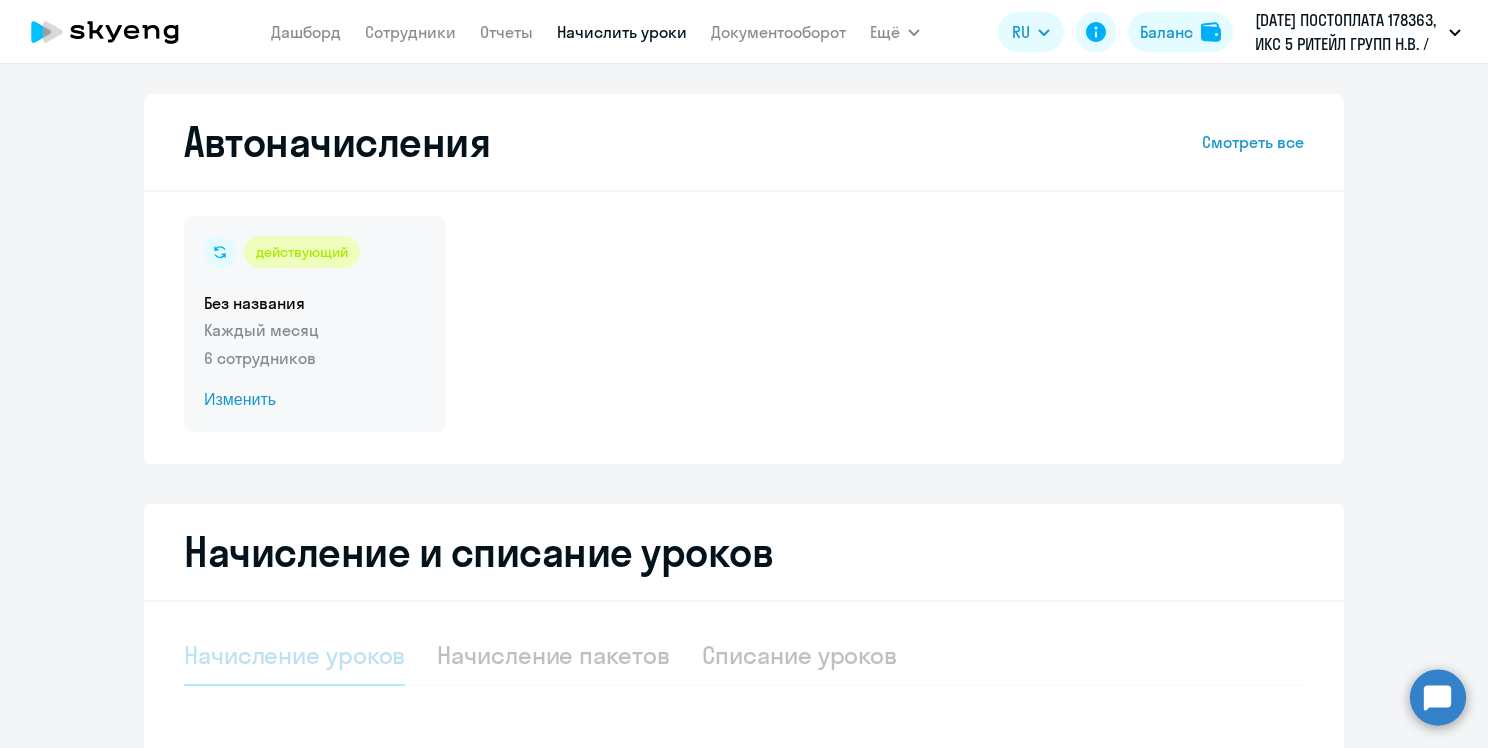 select on "10" 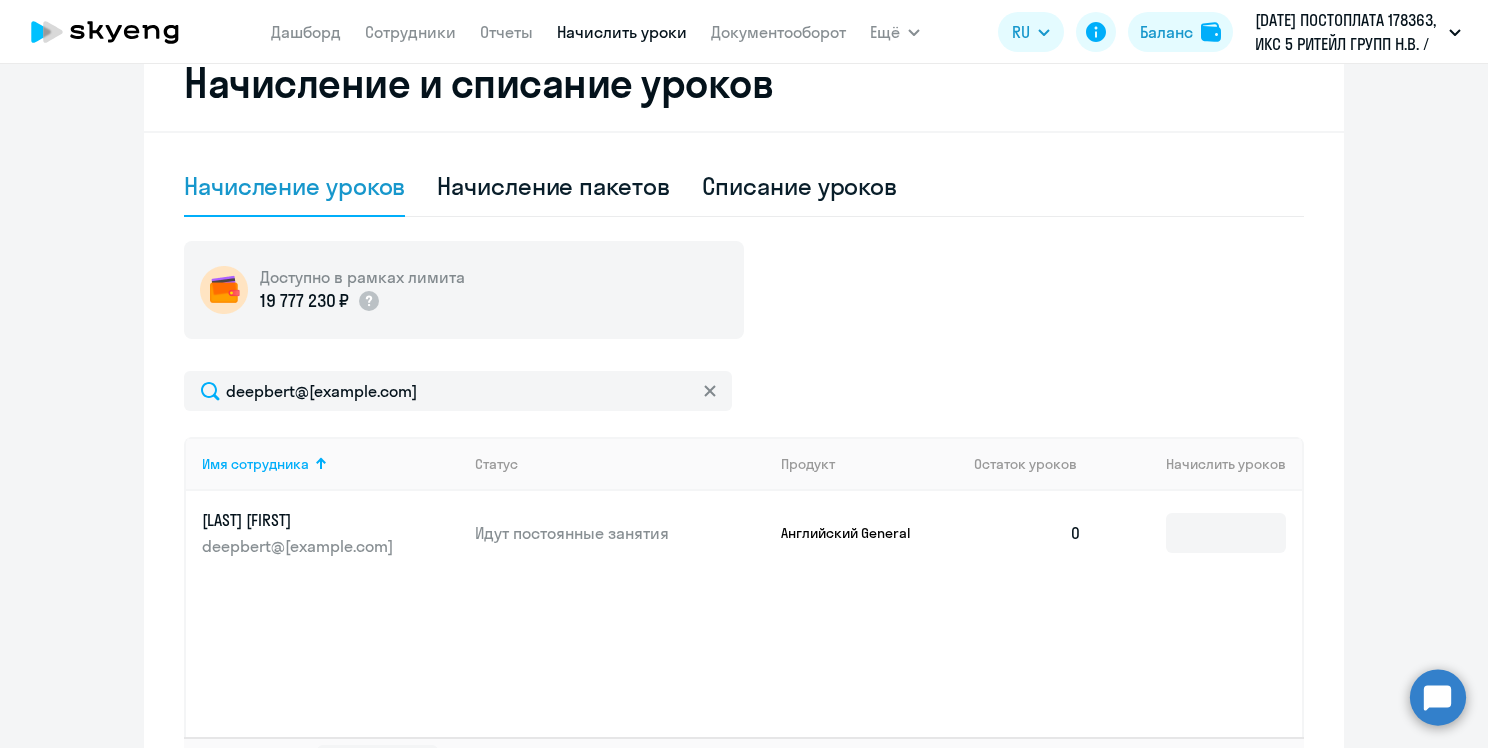 scroll, scrollTop: 500, scrollLeft: 0, axis: vertical 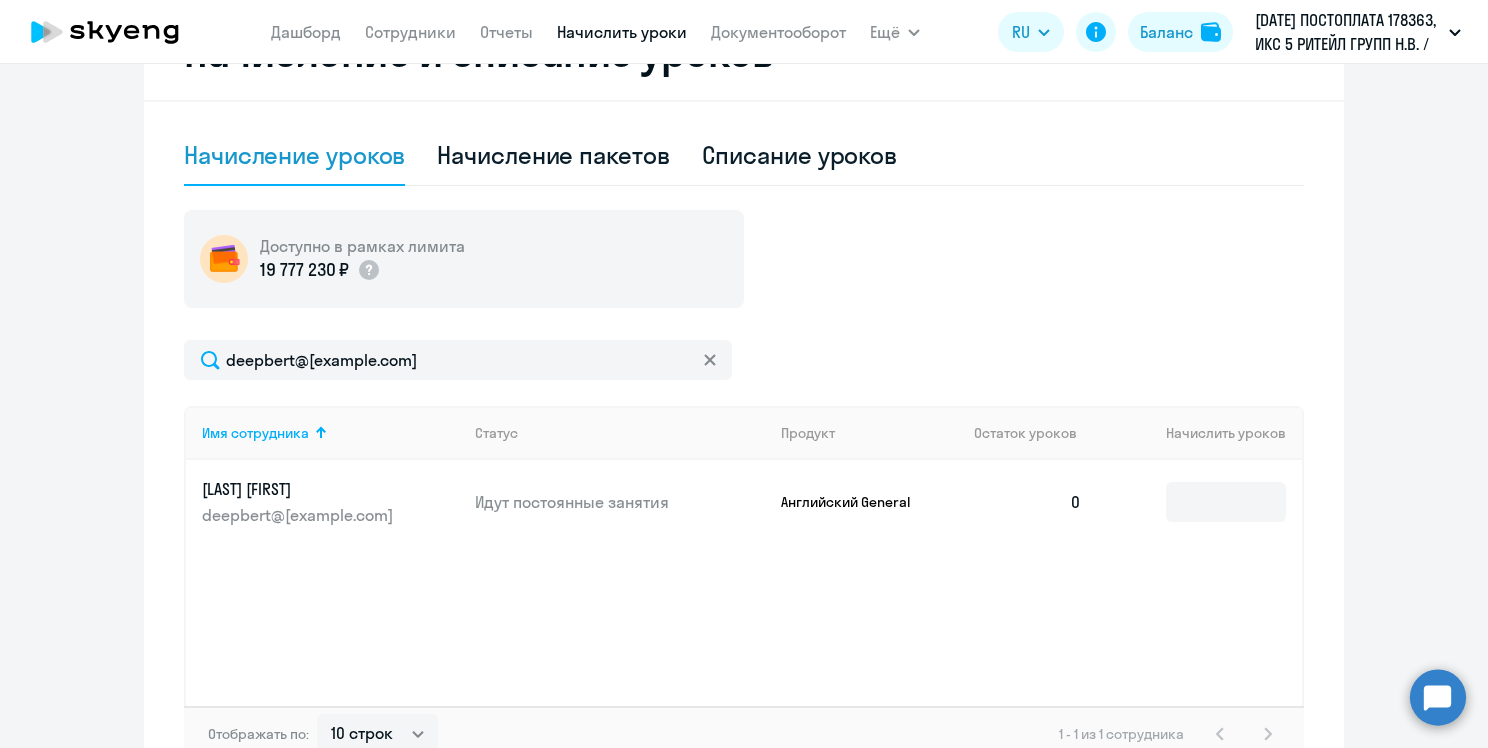 click 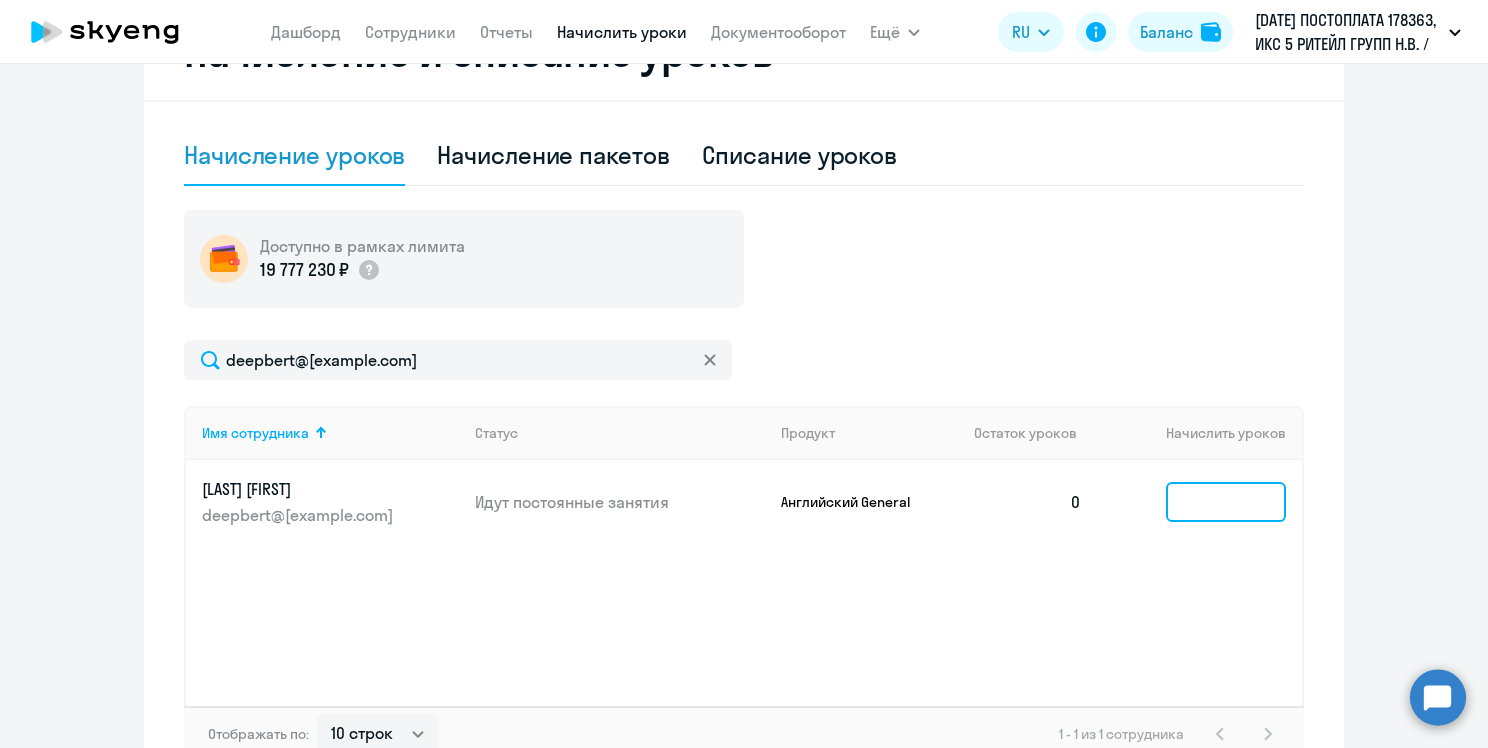 click 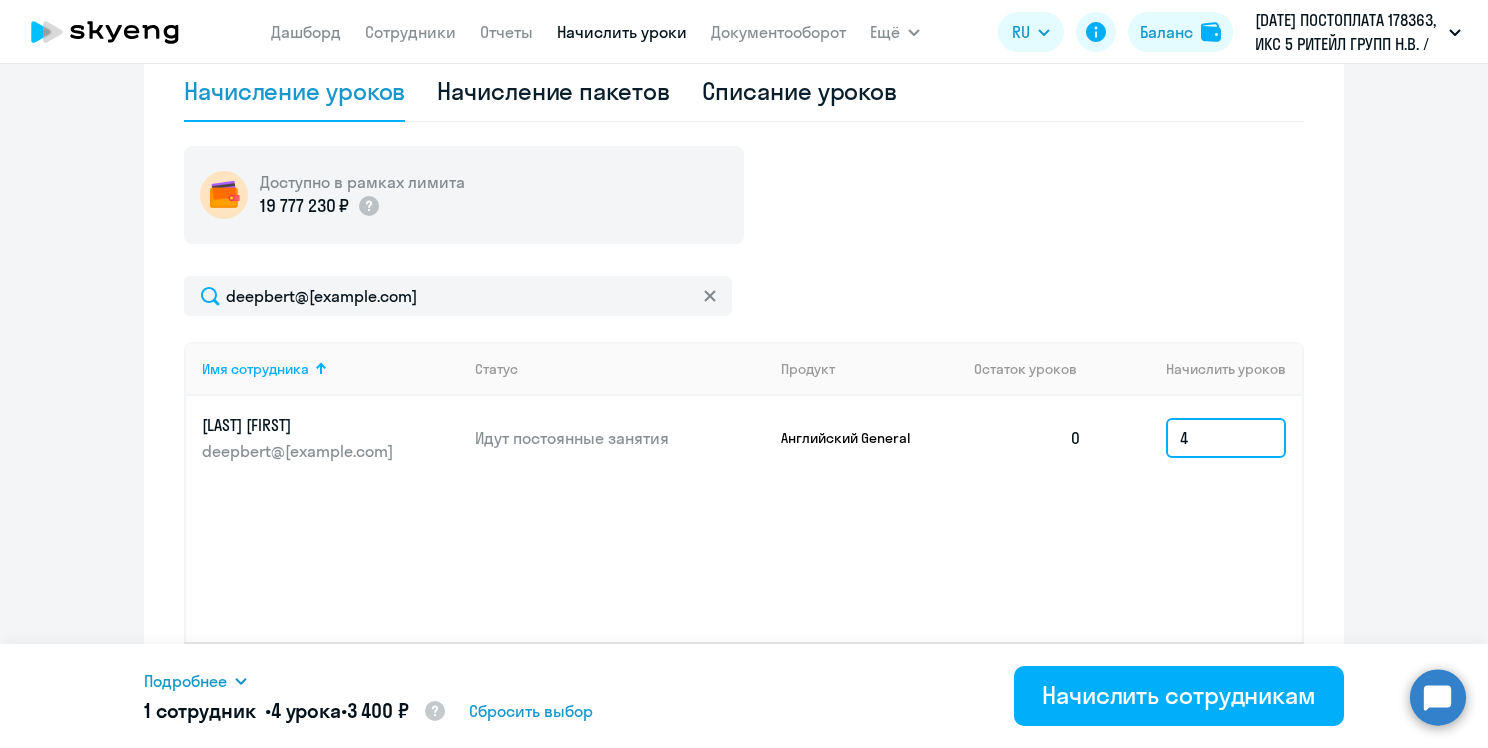 scroll, scrollTop: 626, scrollLeft: 0, axis: vertical 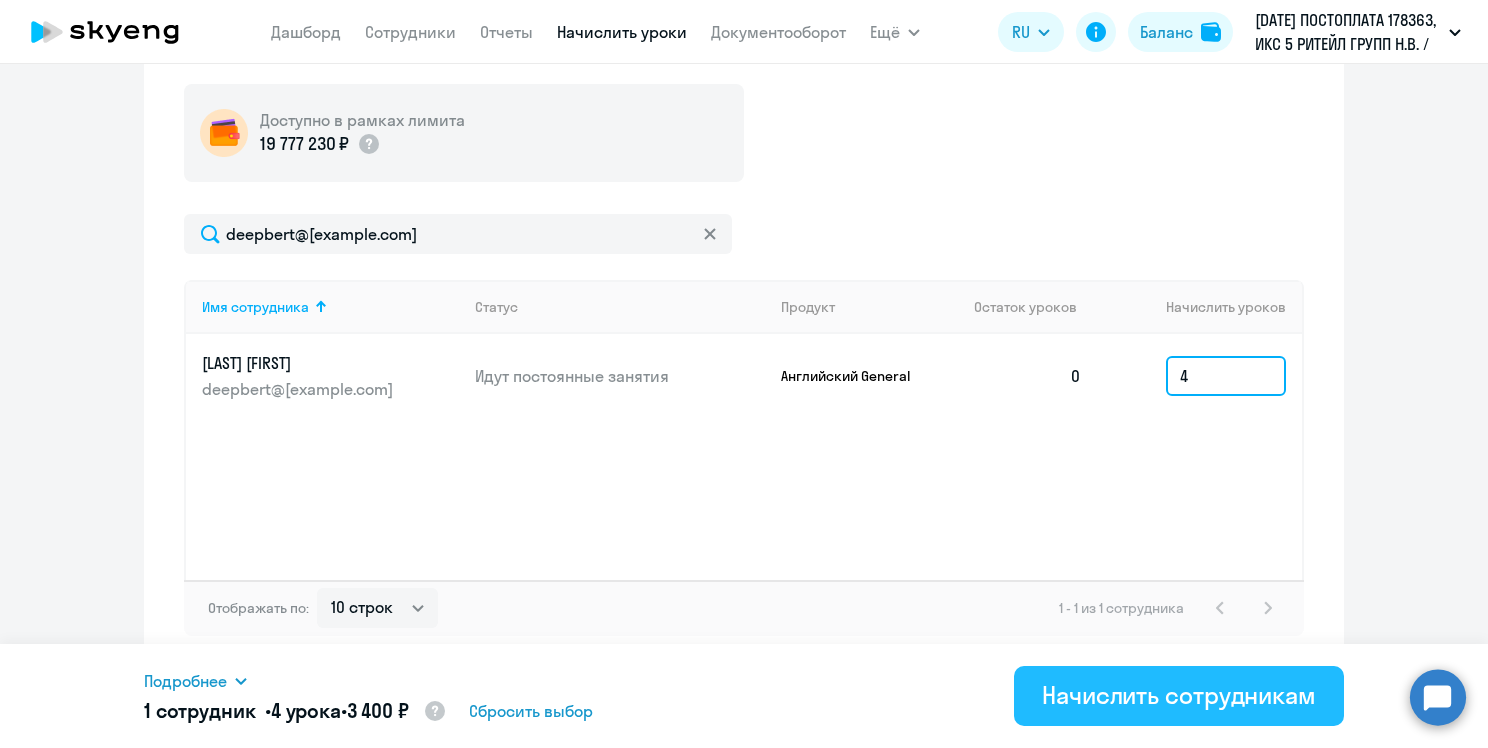 type on "4" 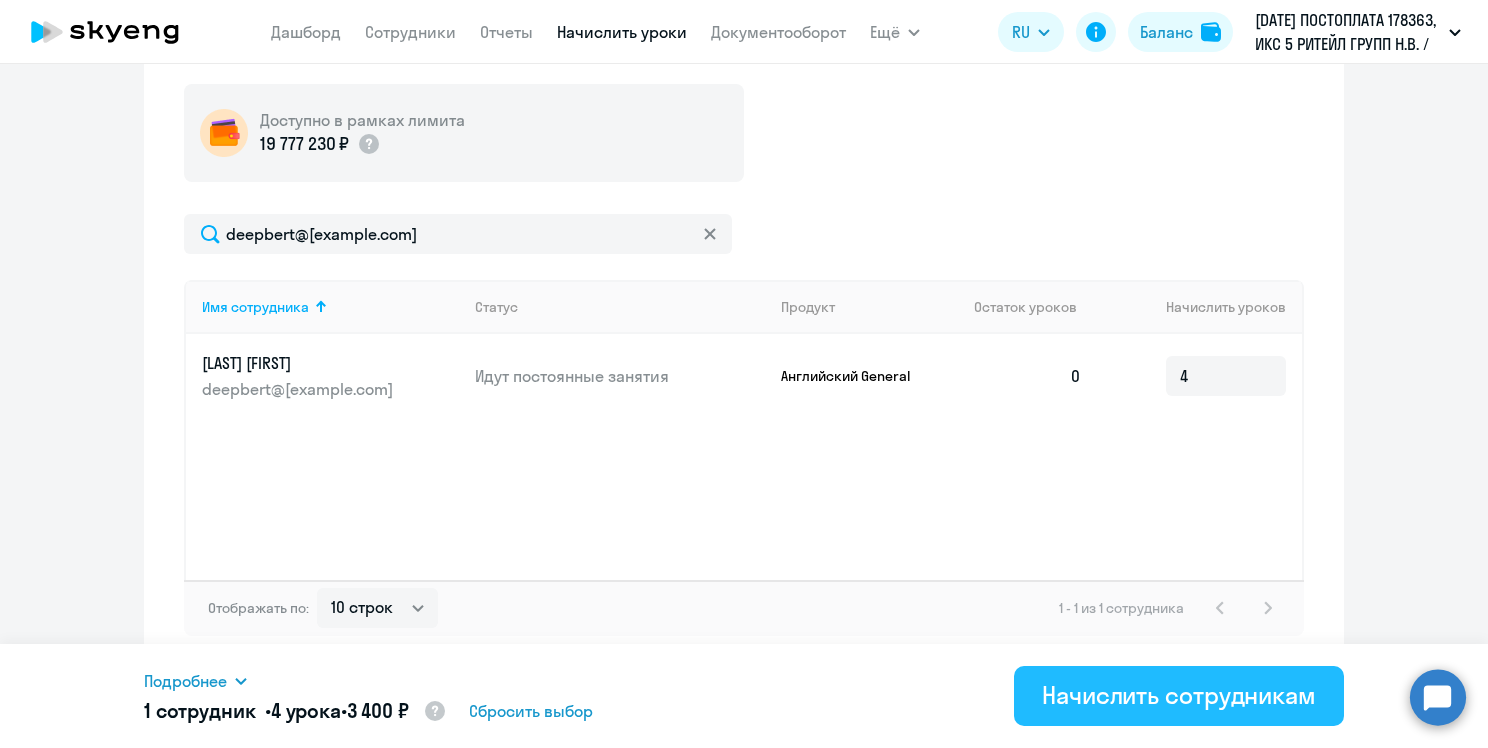click on "Начислить сотрудникам" at bounding box center [1179, 695] 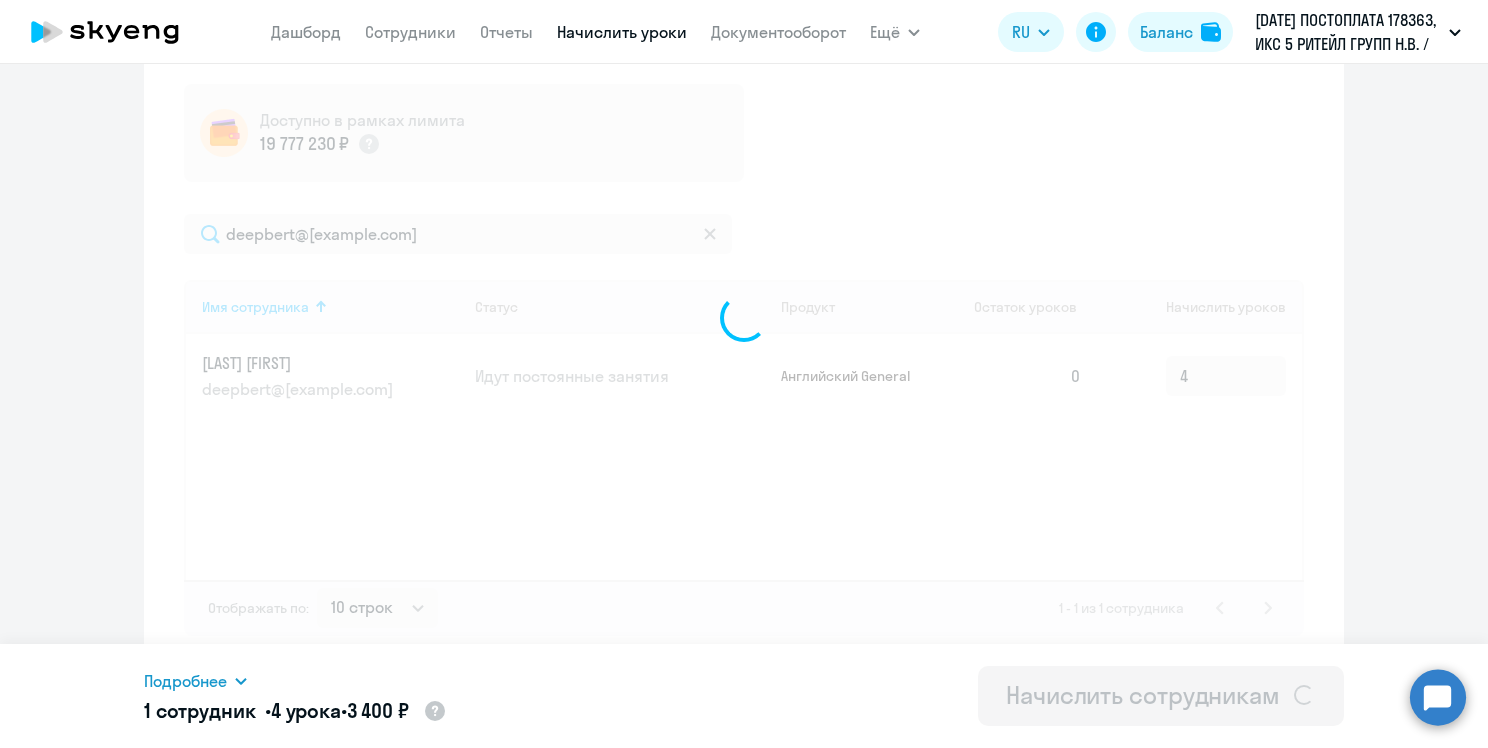 type 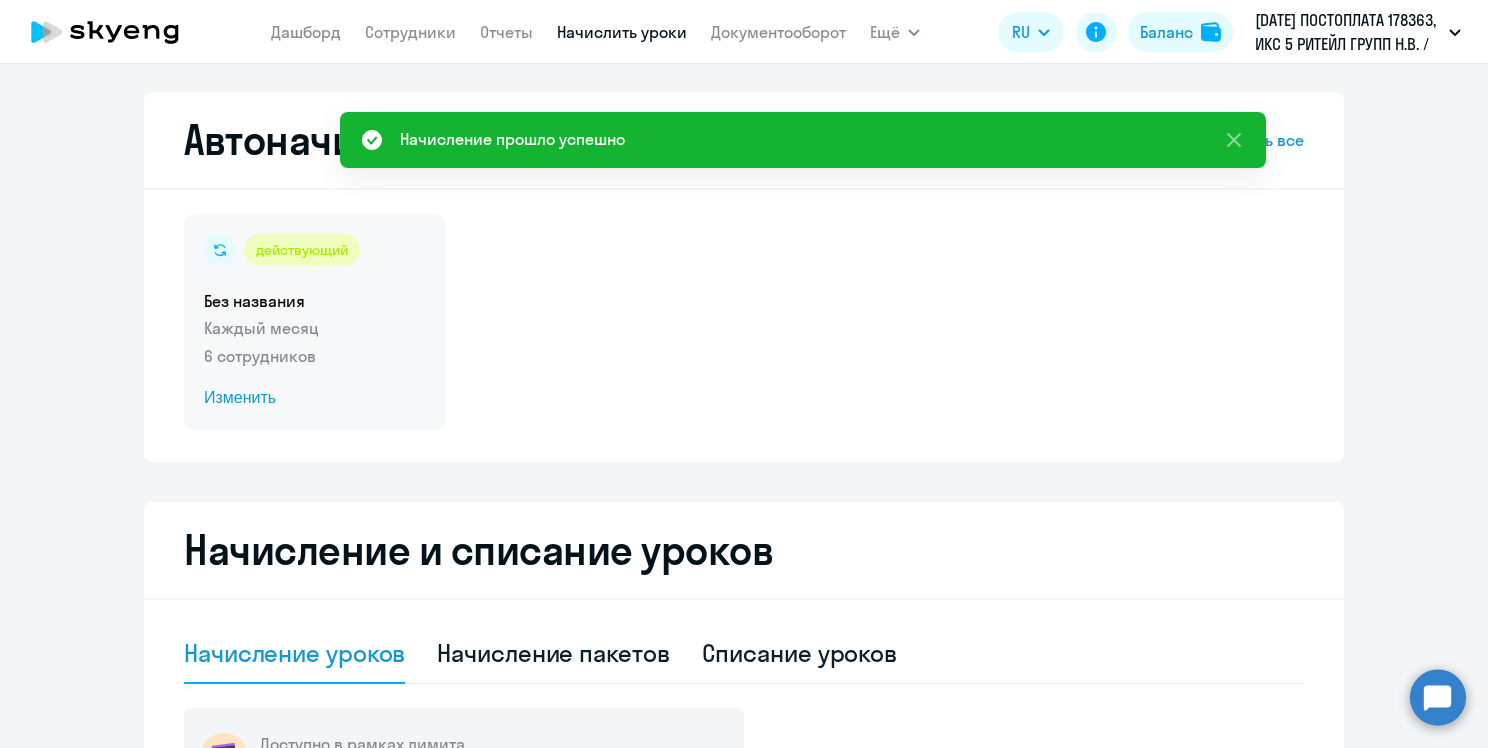 scroll, scrollTop: 0, scrollLeft: 0, axis: both 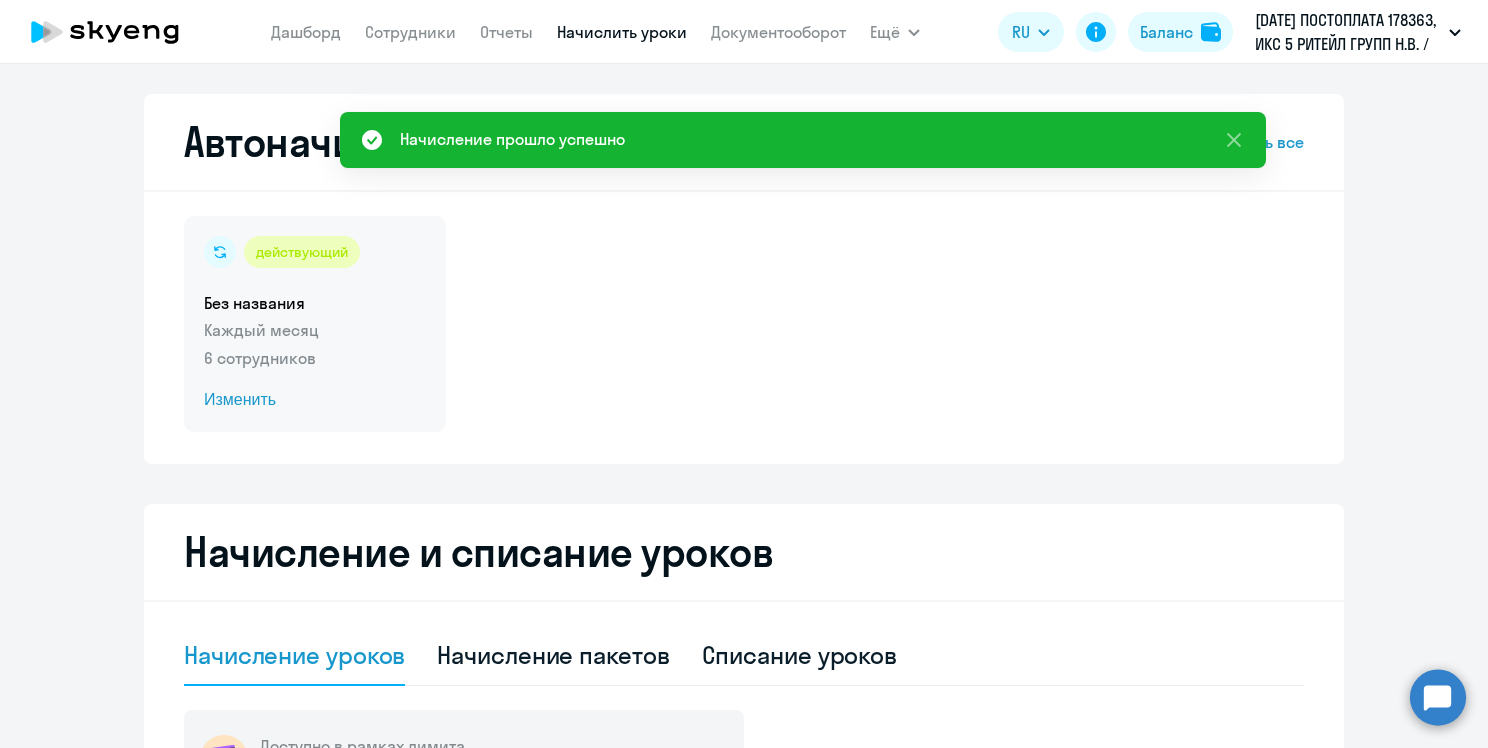 click on "действующий Без названия Каждый месяц 6 сотрудников Изменить" 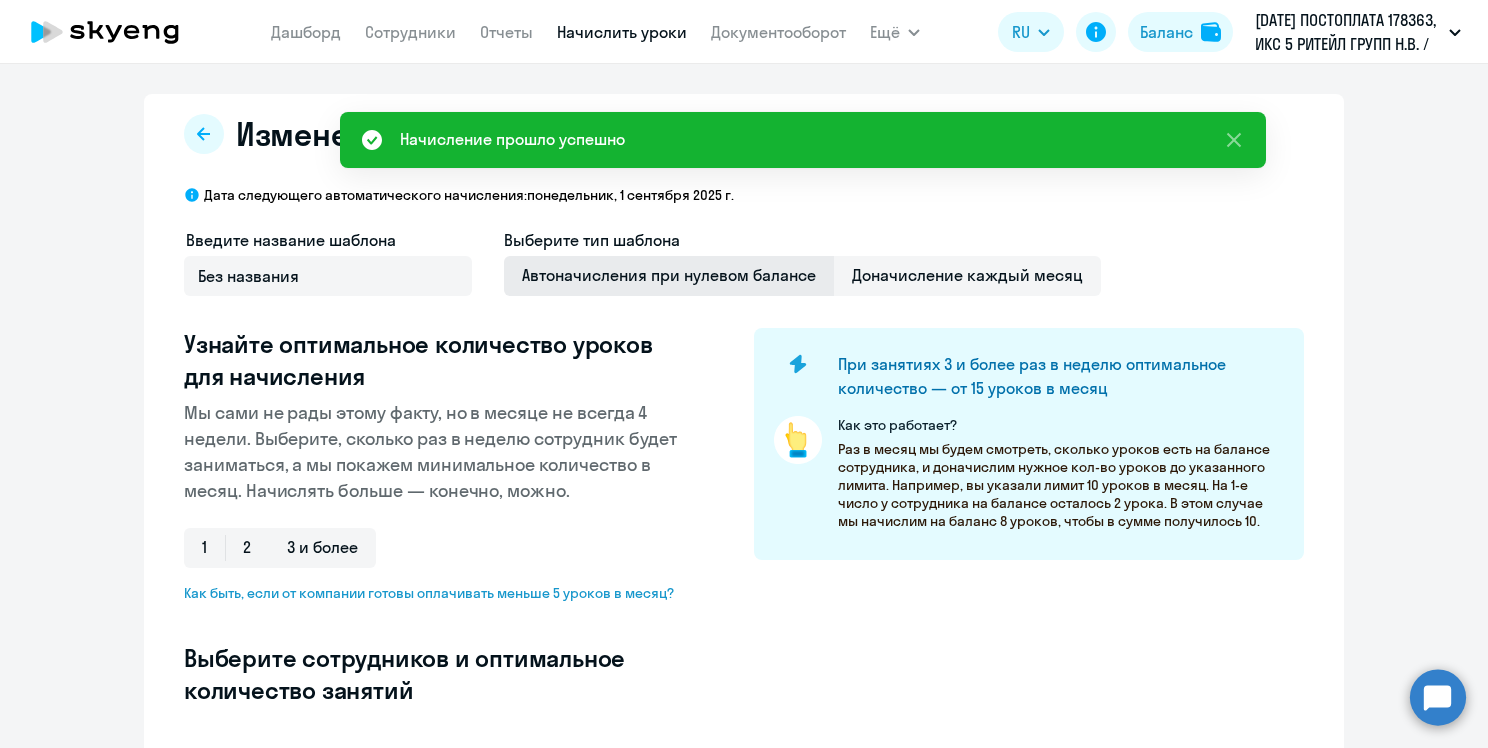 select on "10" 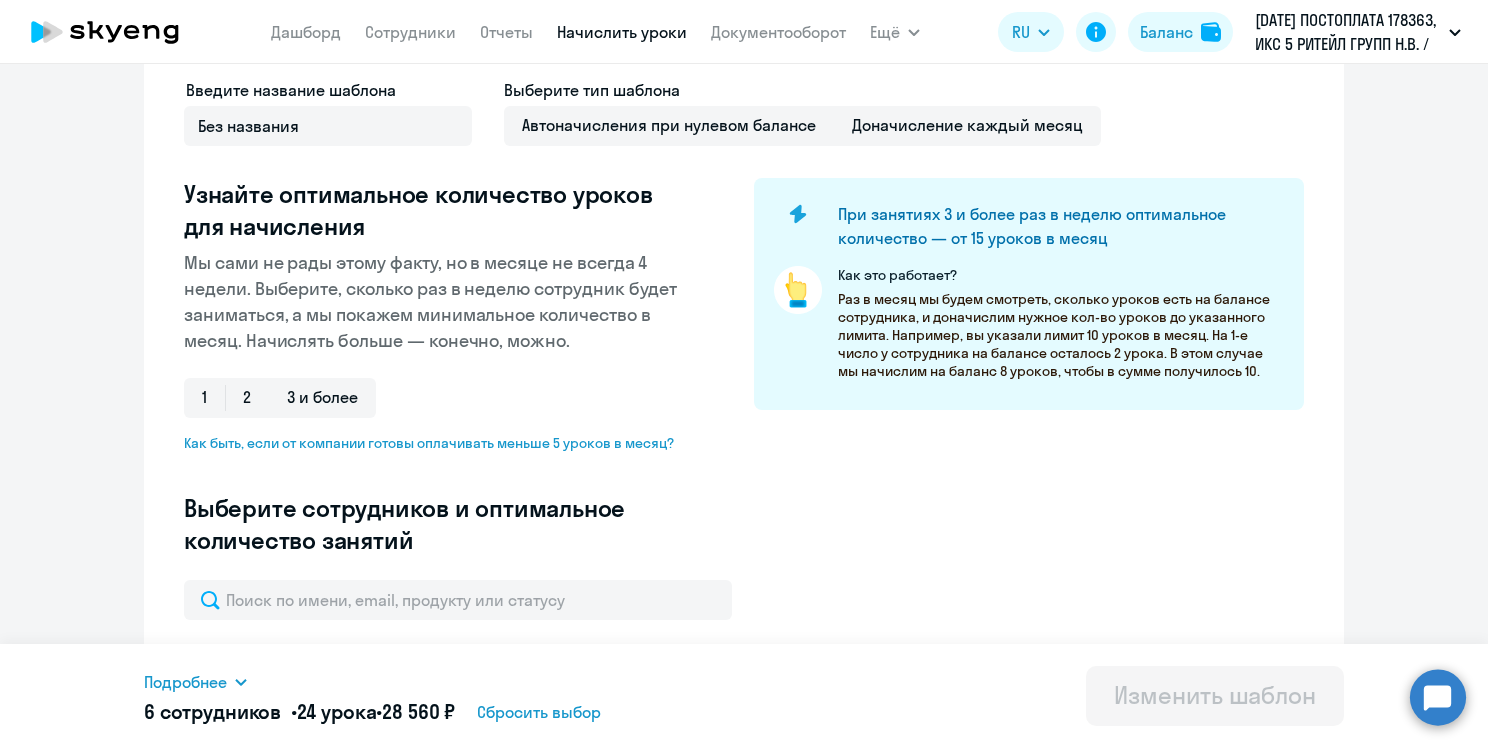 scroll, scrollTop: 300, scrollLeft: 0, axis: vertical 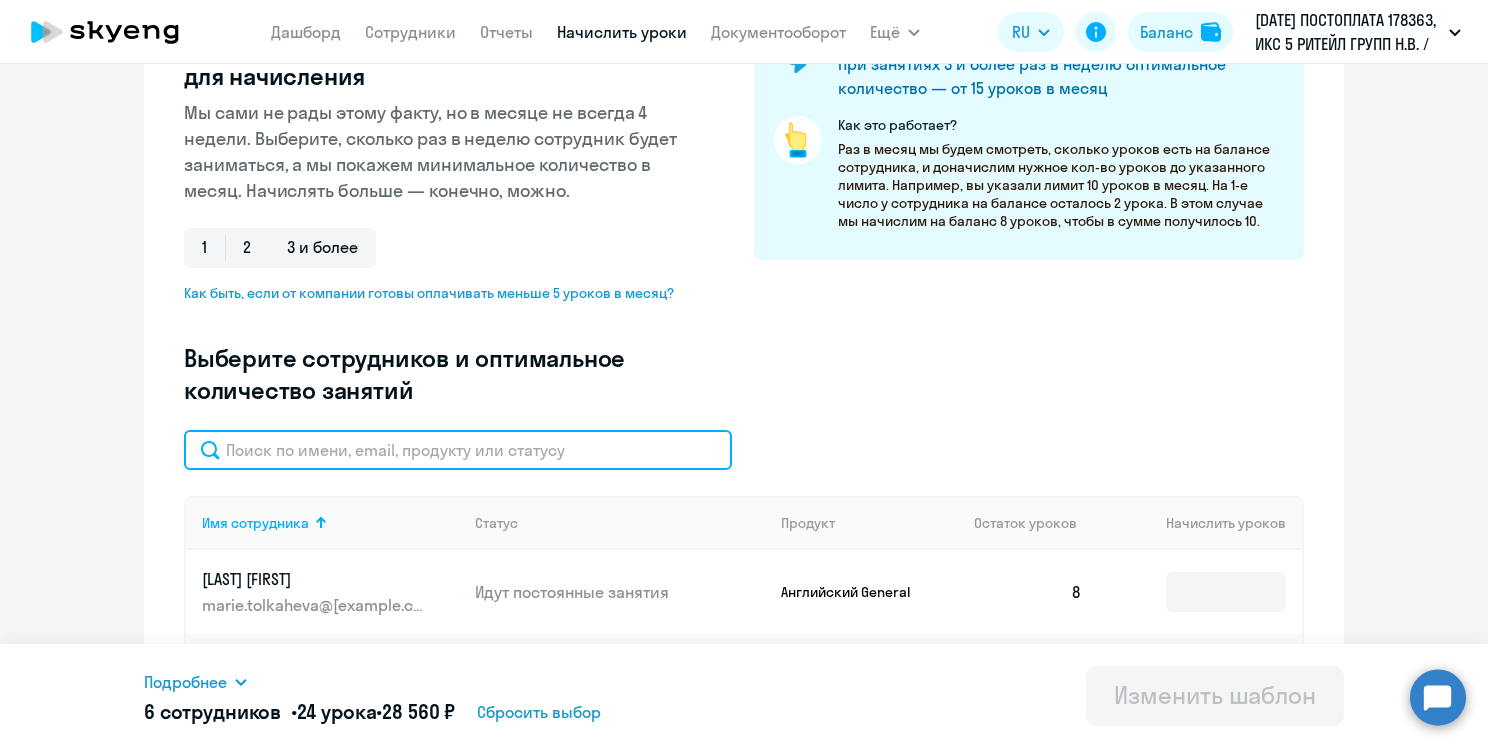 click 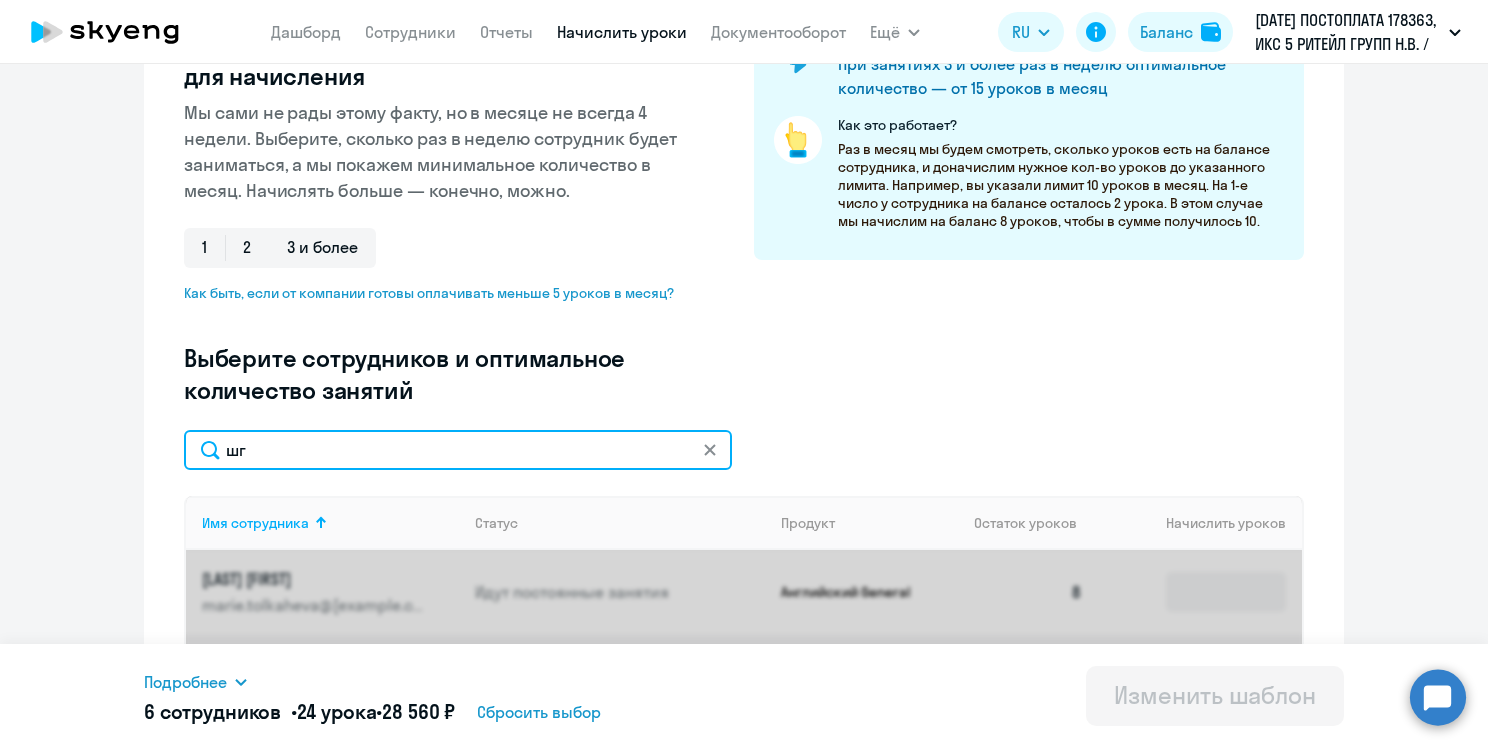 type on "ш" 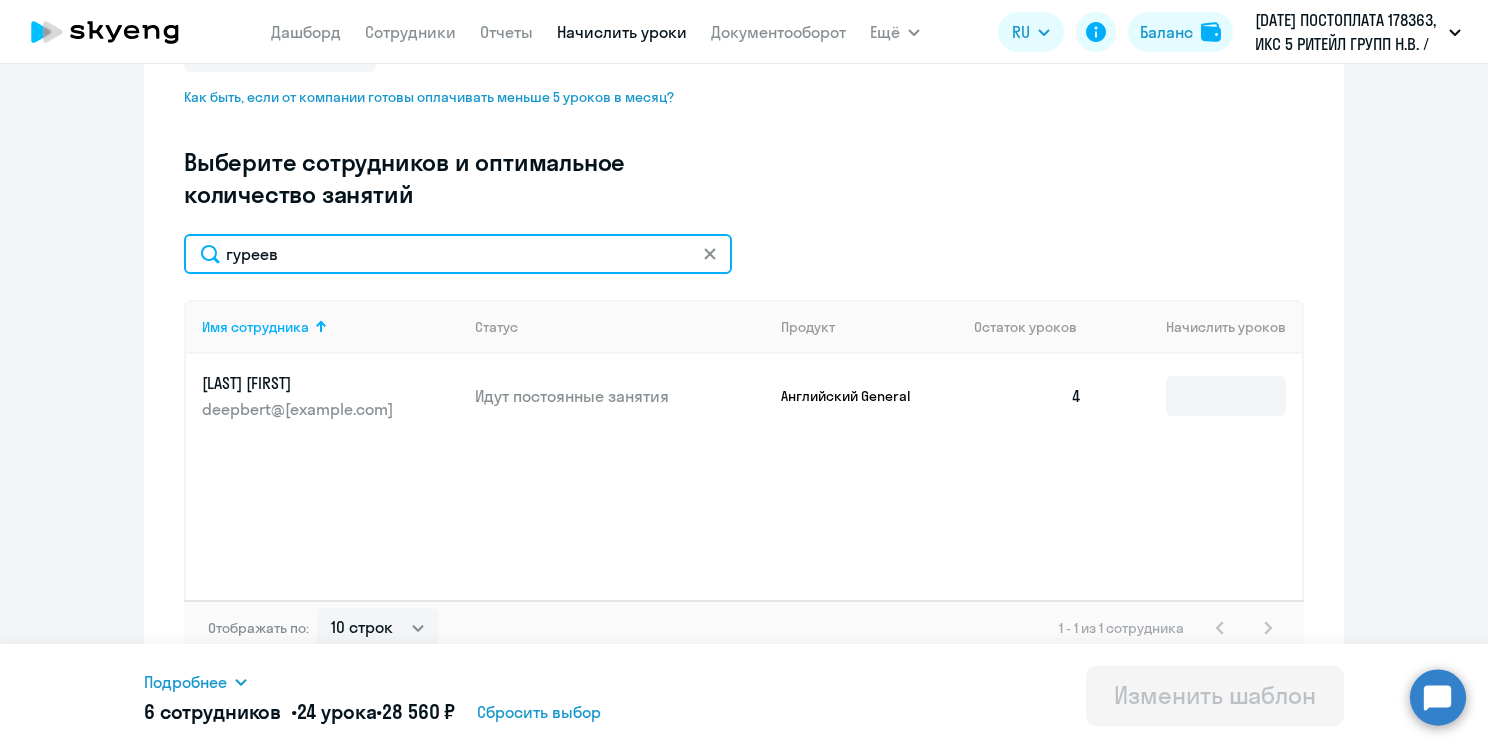 scroll, scrollTop: 500, scrollLeft: 0, axis: vertical 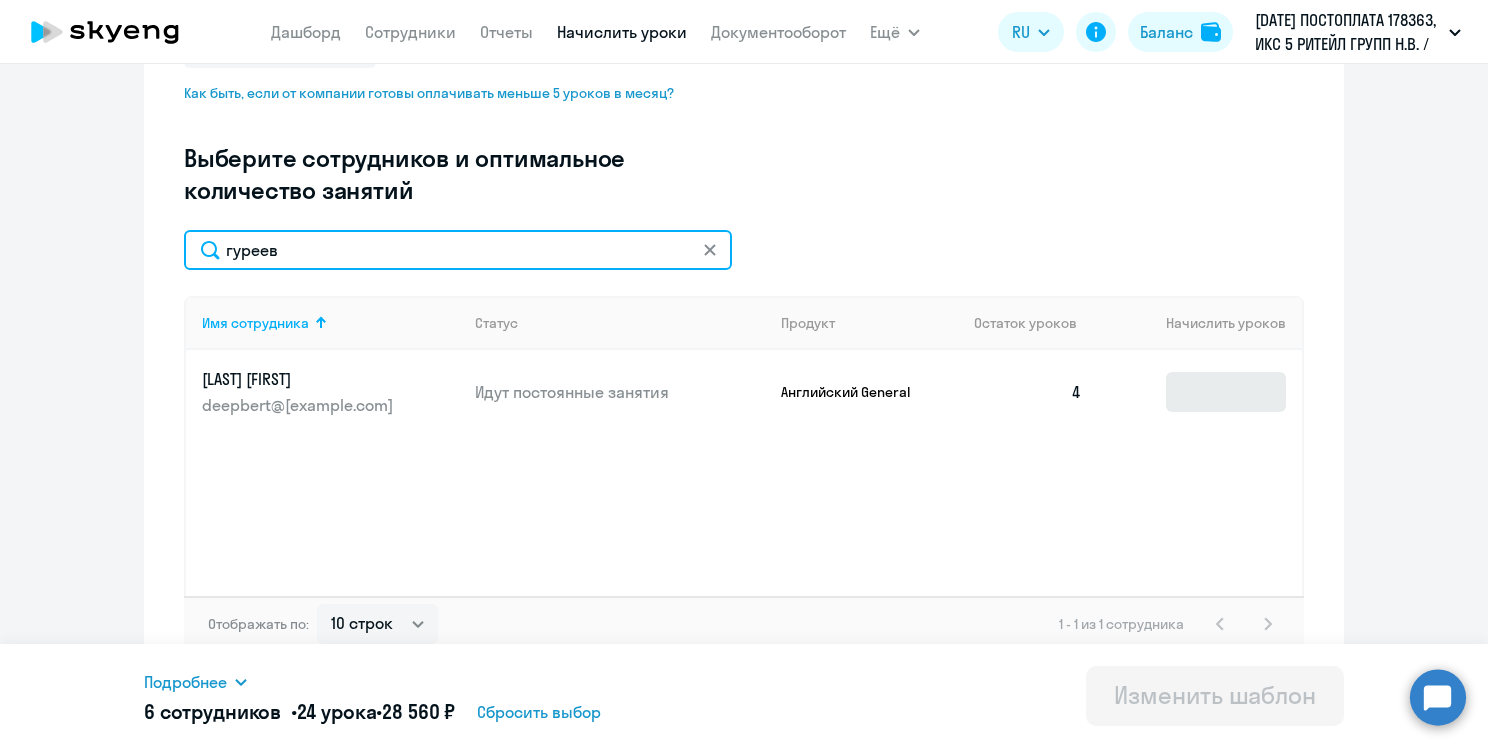type on "гуреев" 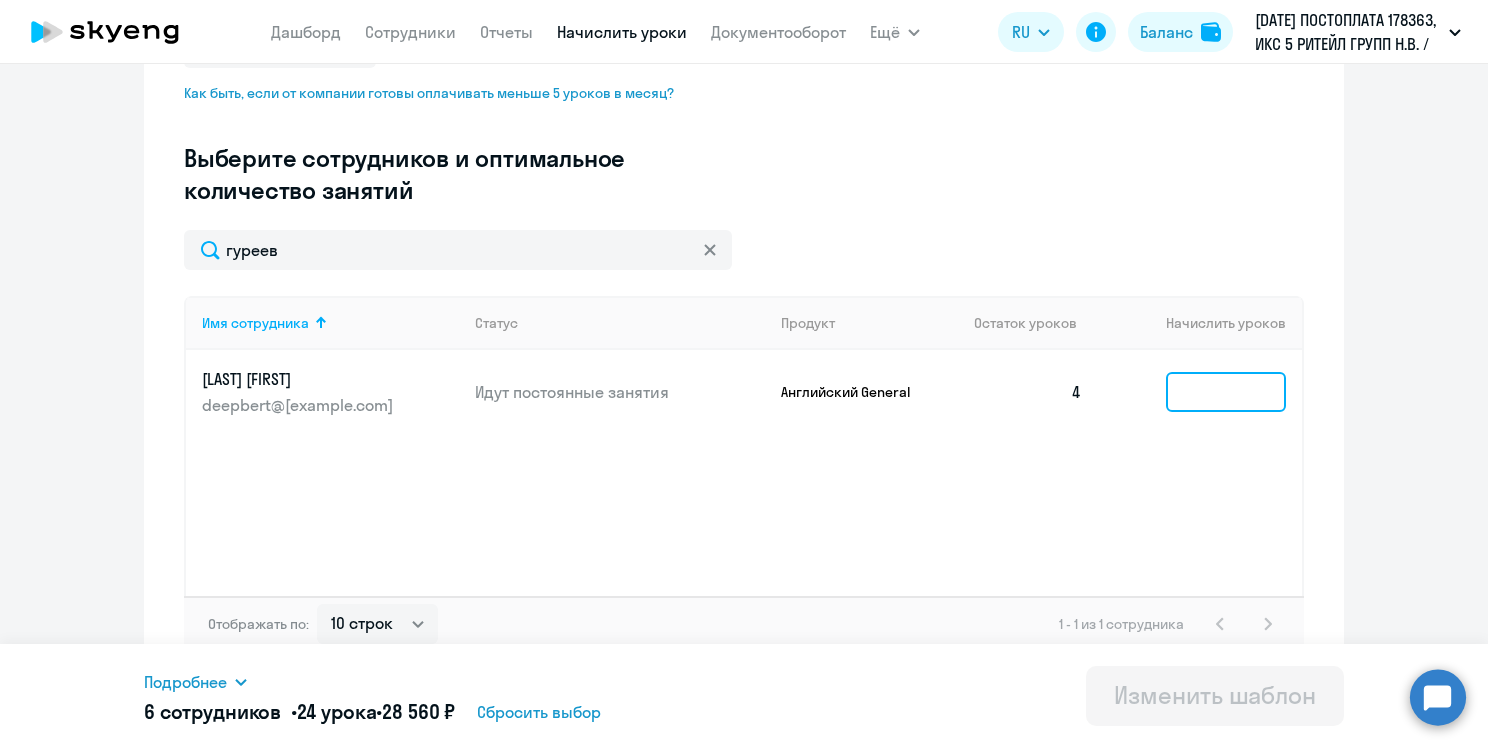 click 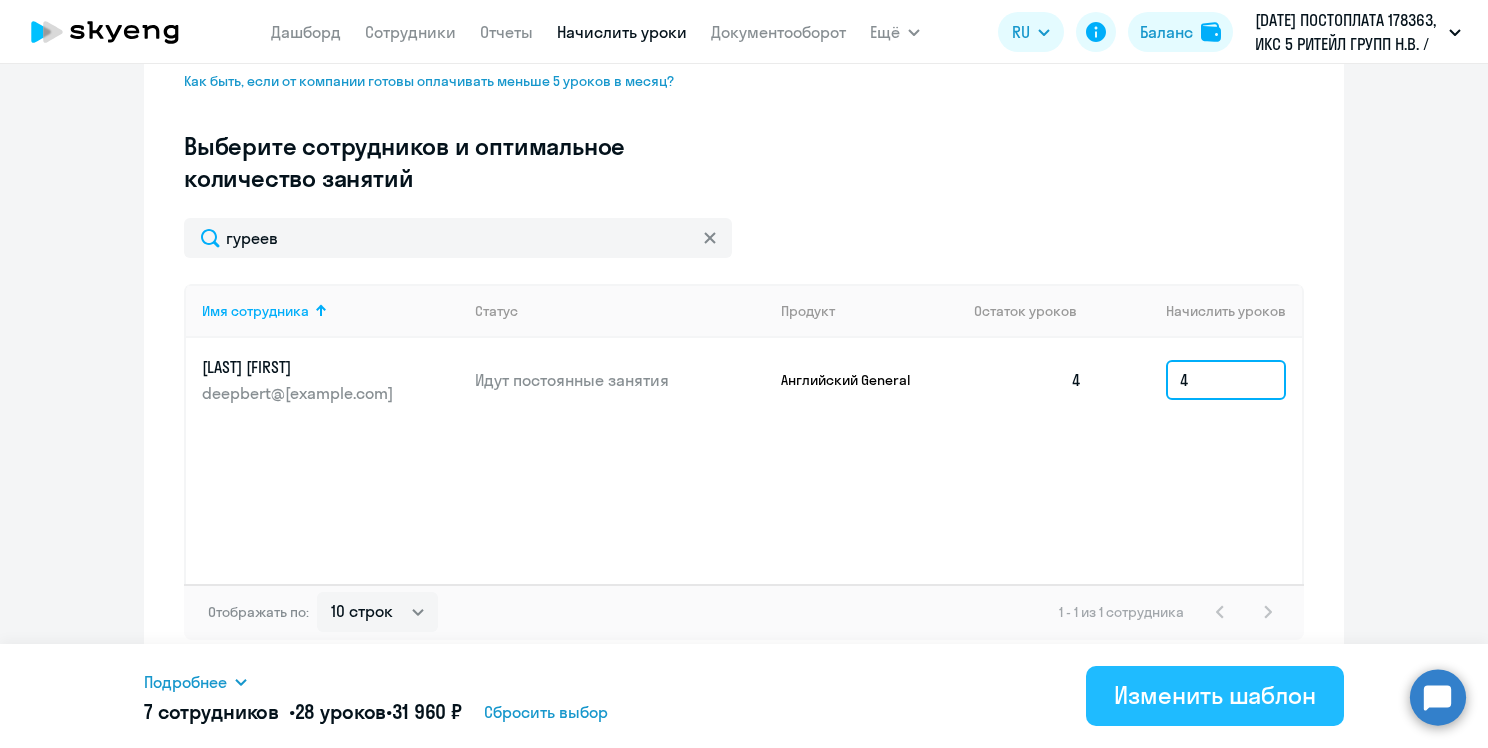 scroll, scrollTop: 516, scrollLeft: 0, axis: vertical 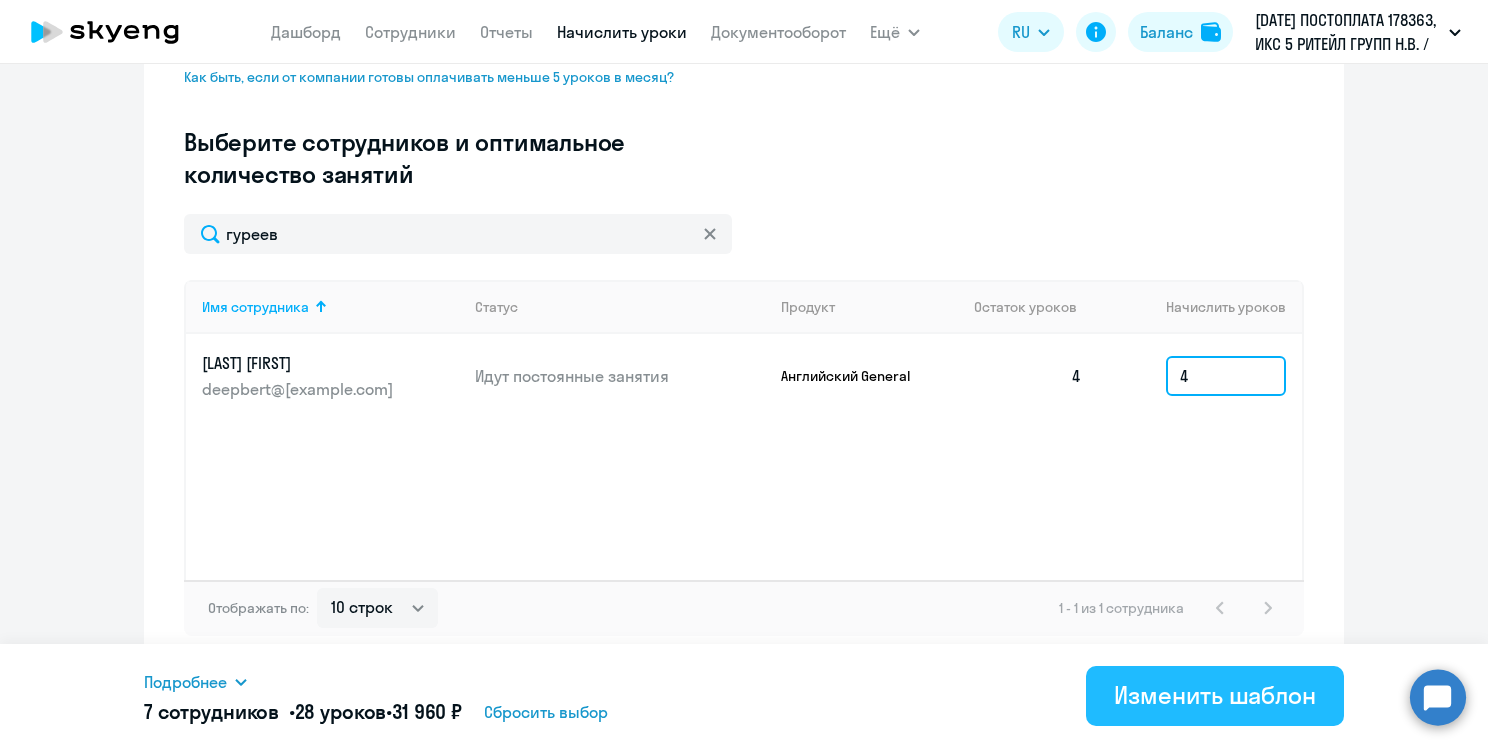 type on "4" 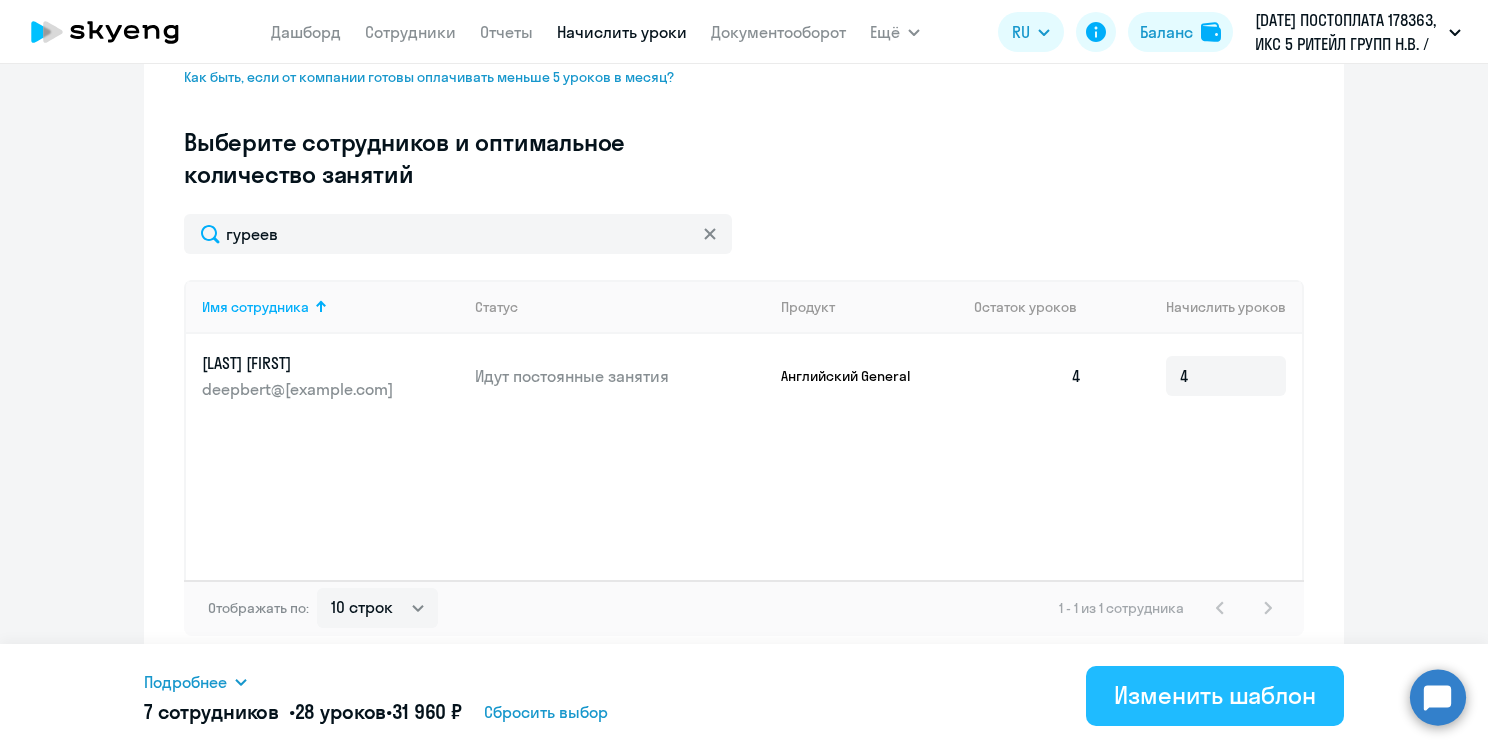 click on "Изменить шаблон" at bounding box center (1215, 695) 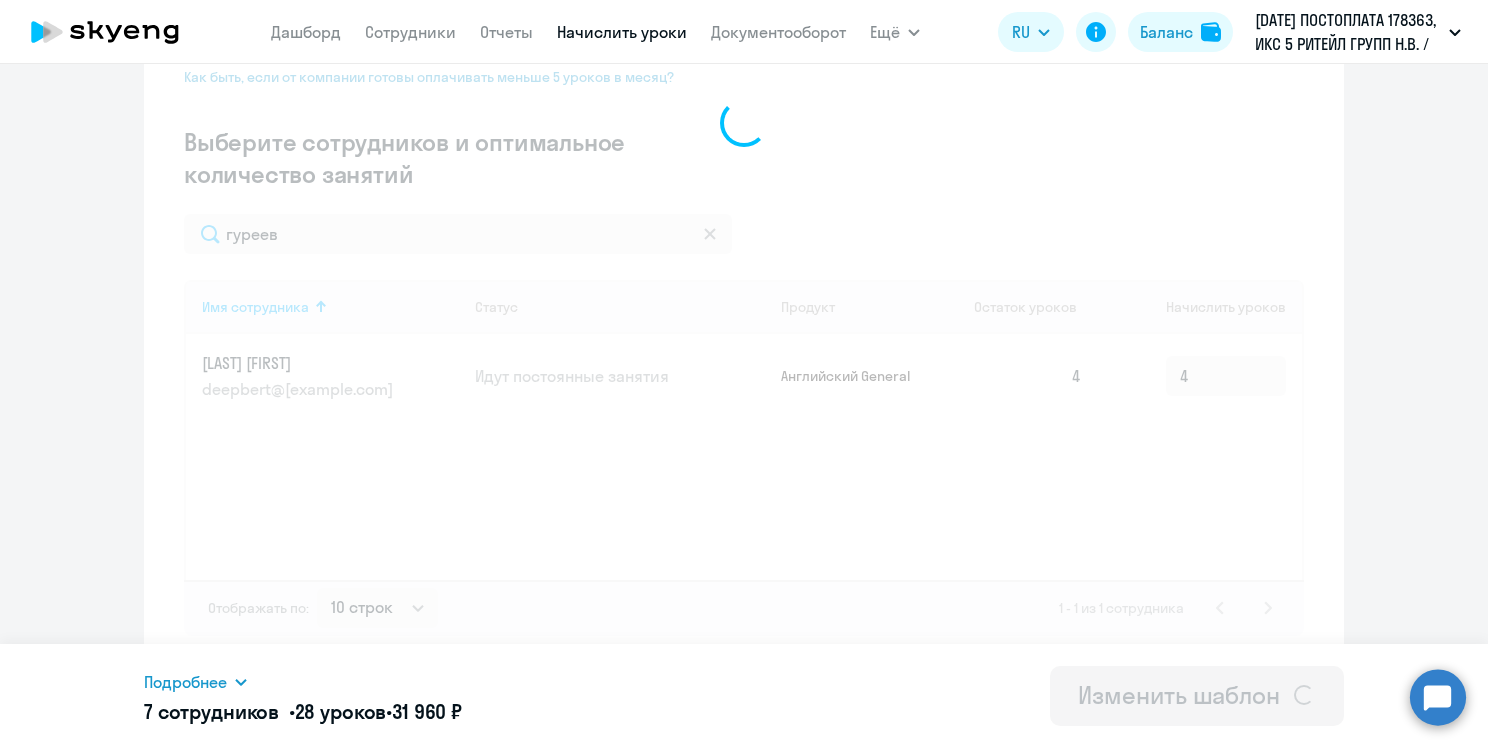 scroll, scrollTop: 0, scrollLeft: 0, axis: both 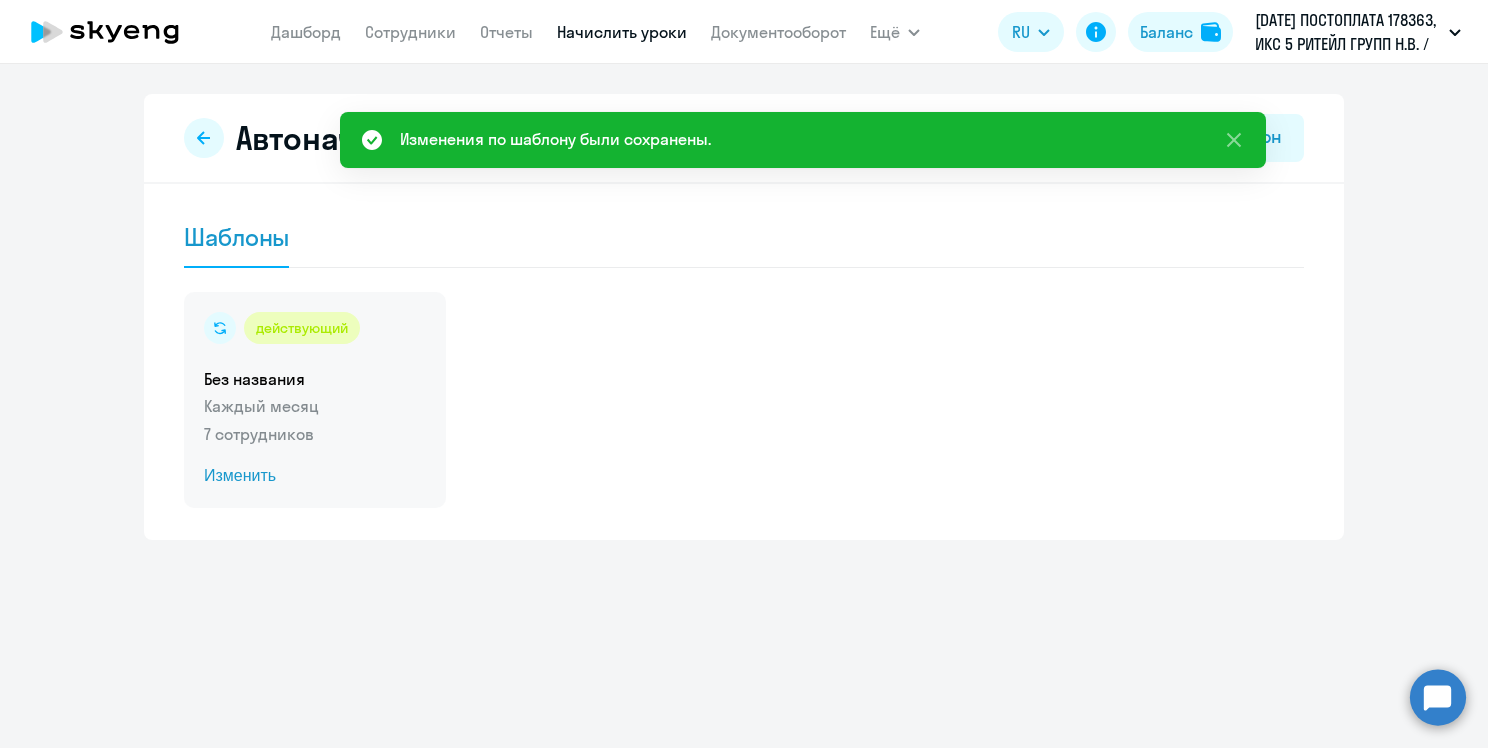 click on "Без названия" 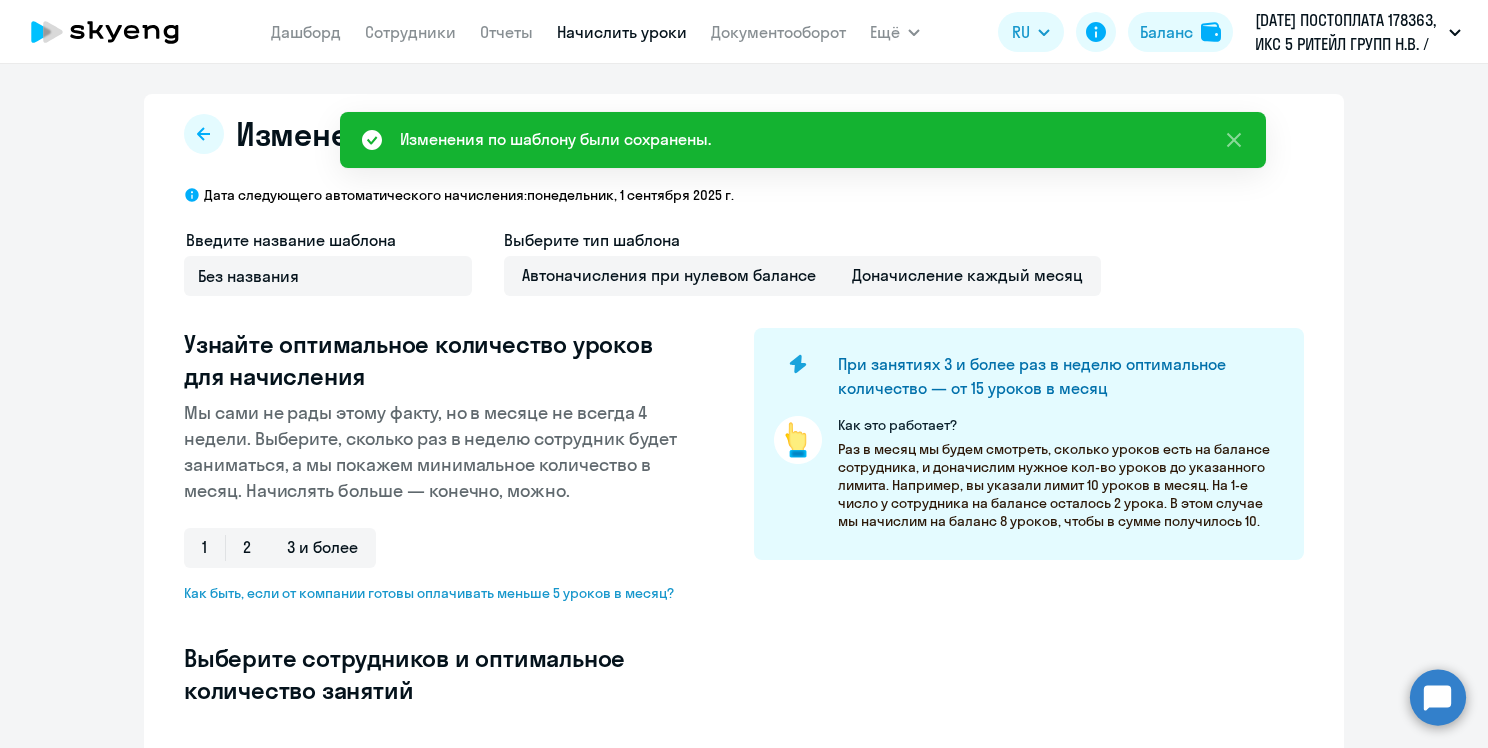 select on "10" 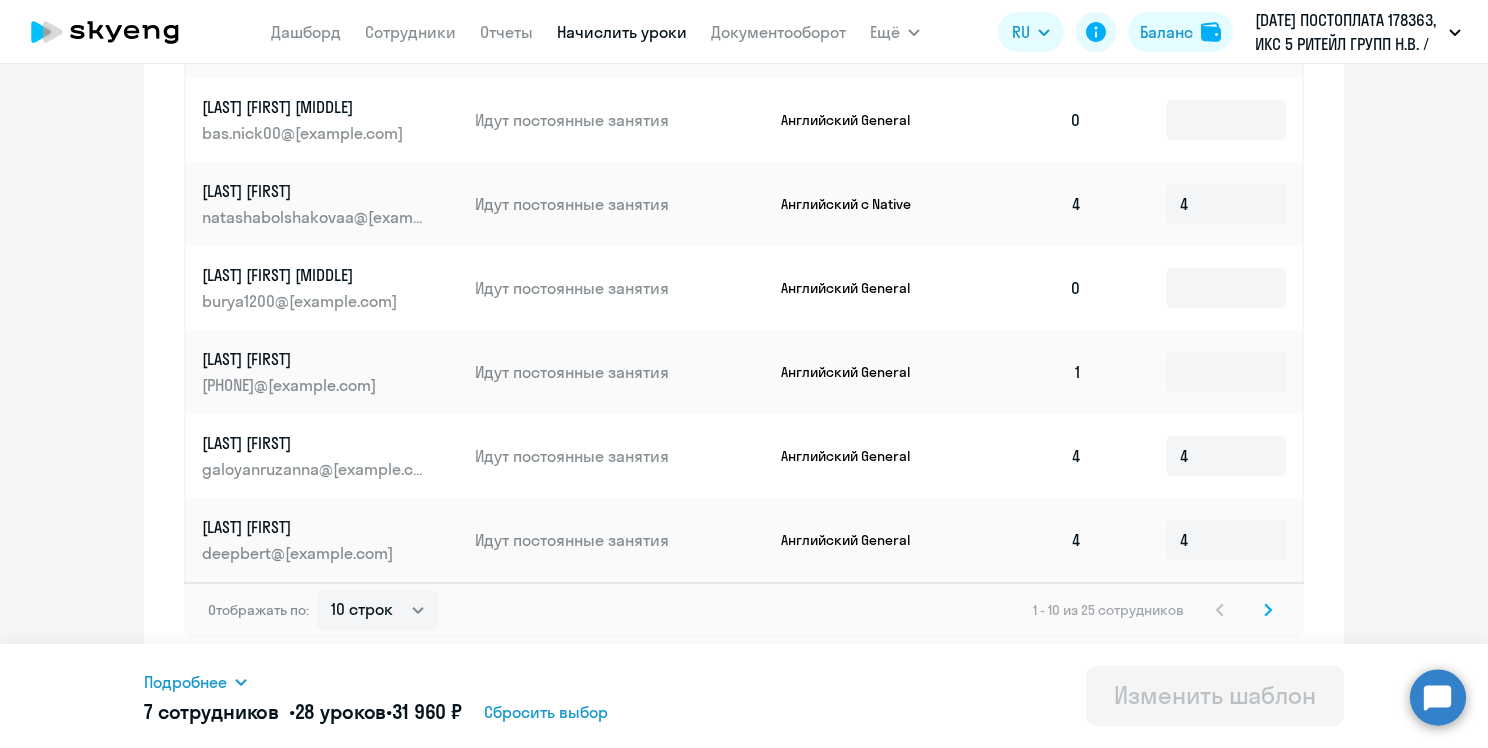 scroll, scrollTop: 1110, scrollLeft: 0, axis: vertical 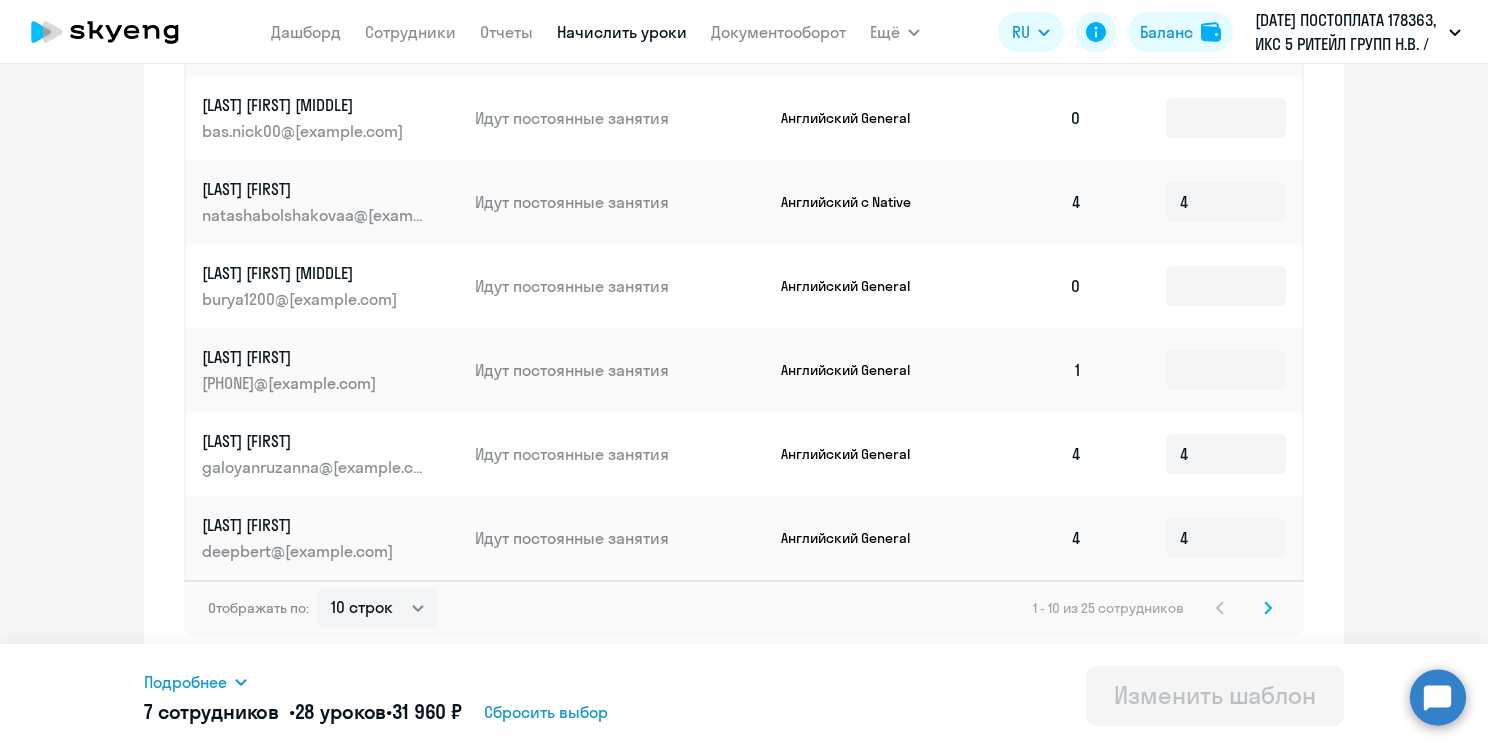 click 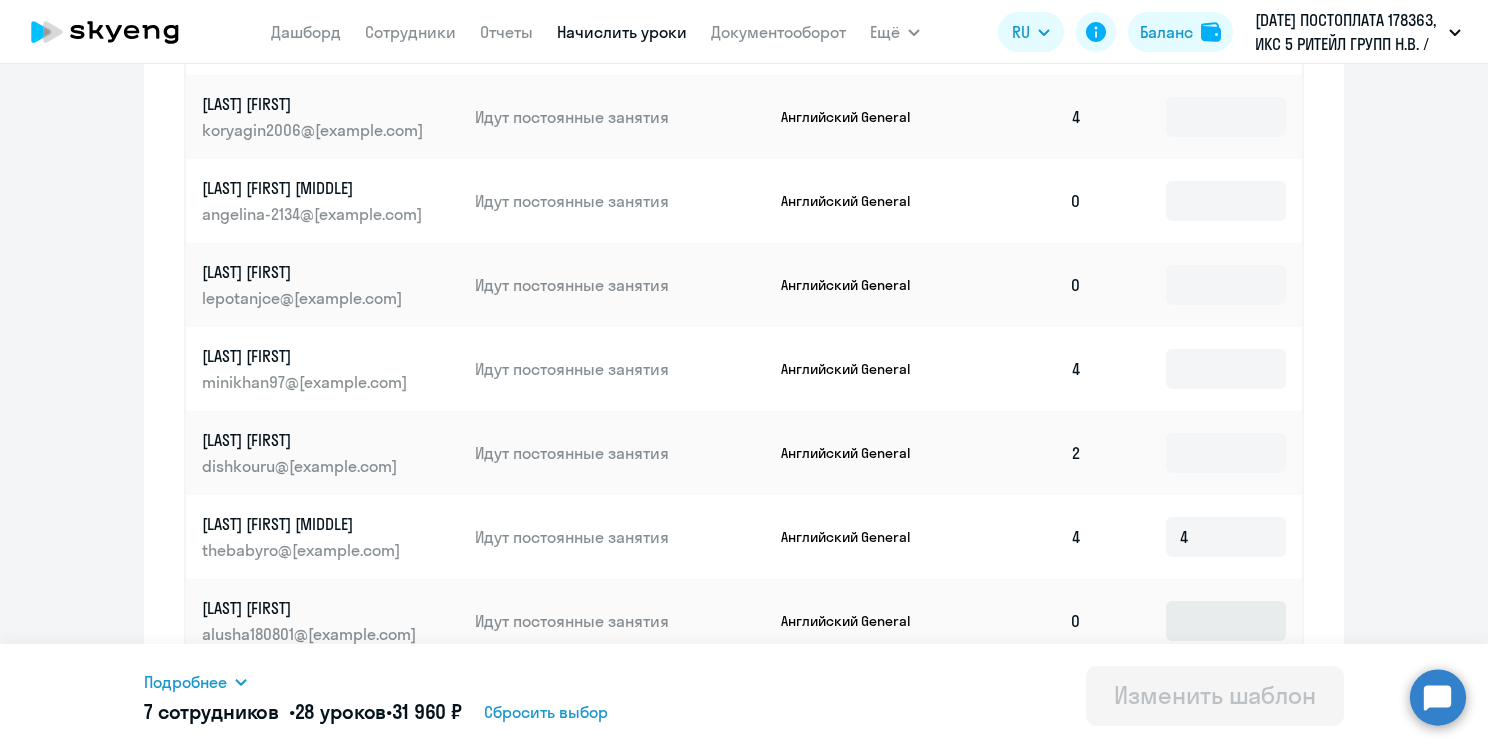 scroll, scrollTop: 1110, scrollLeft: 0, axis: vertical 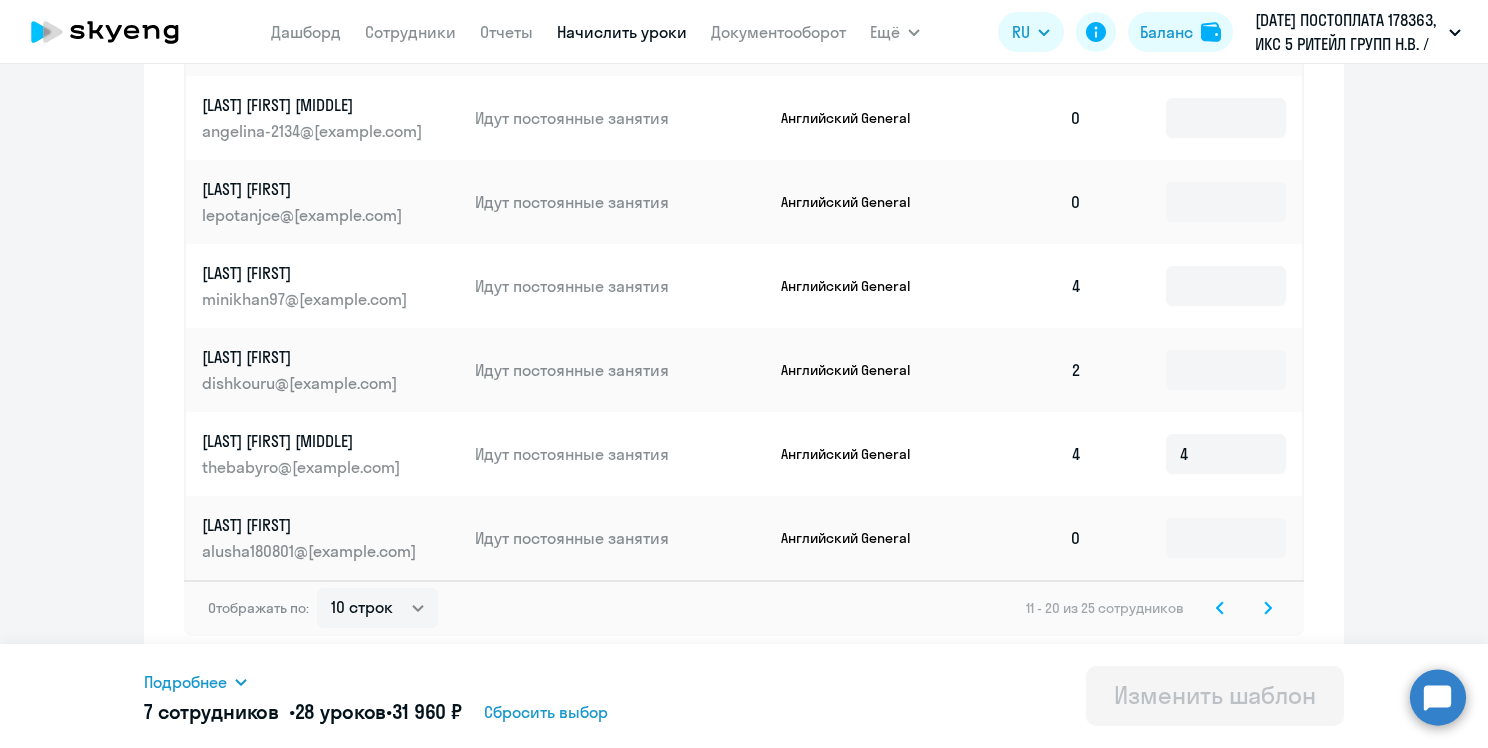 click 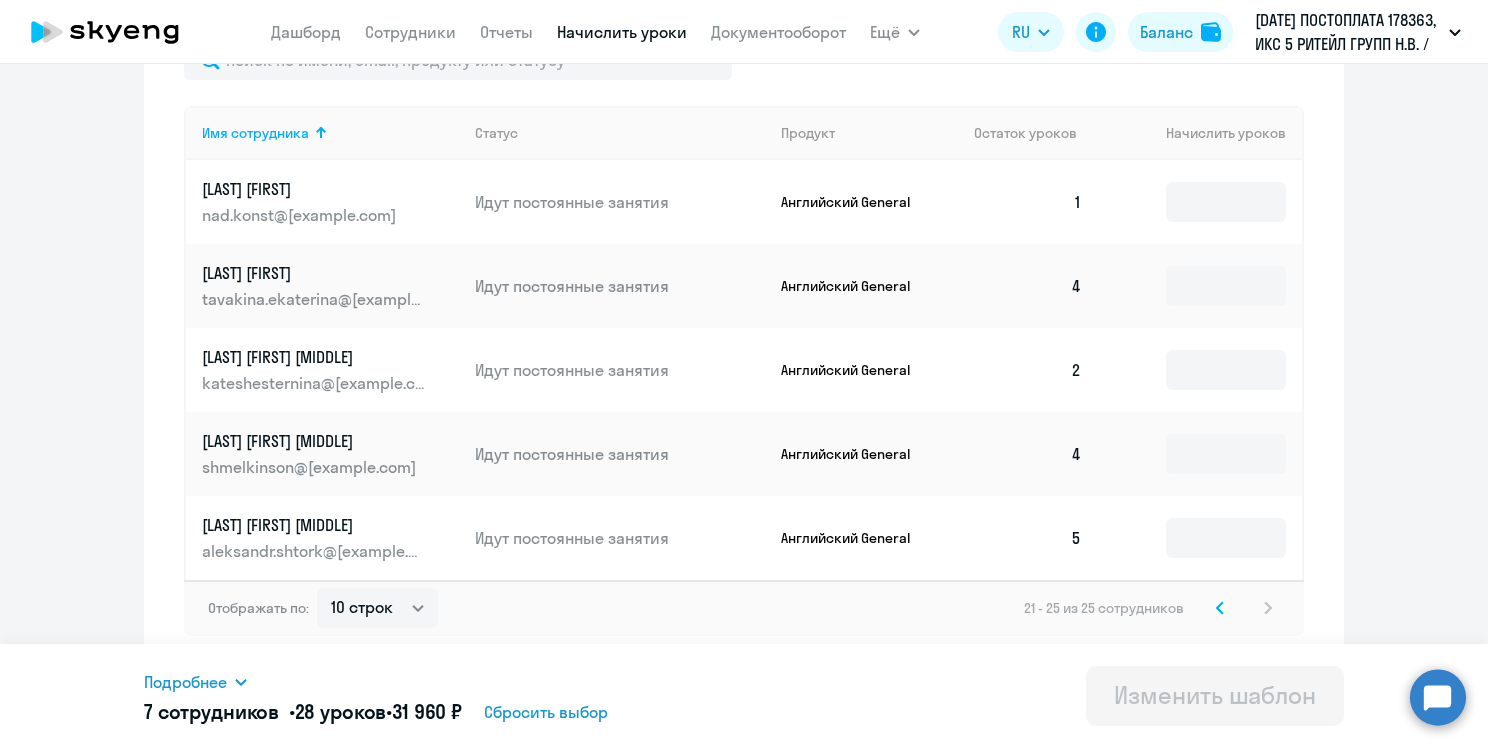 type on "4" 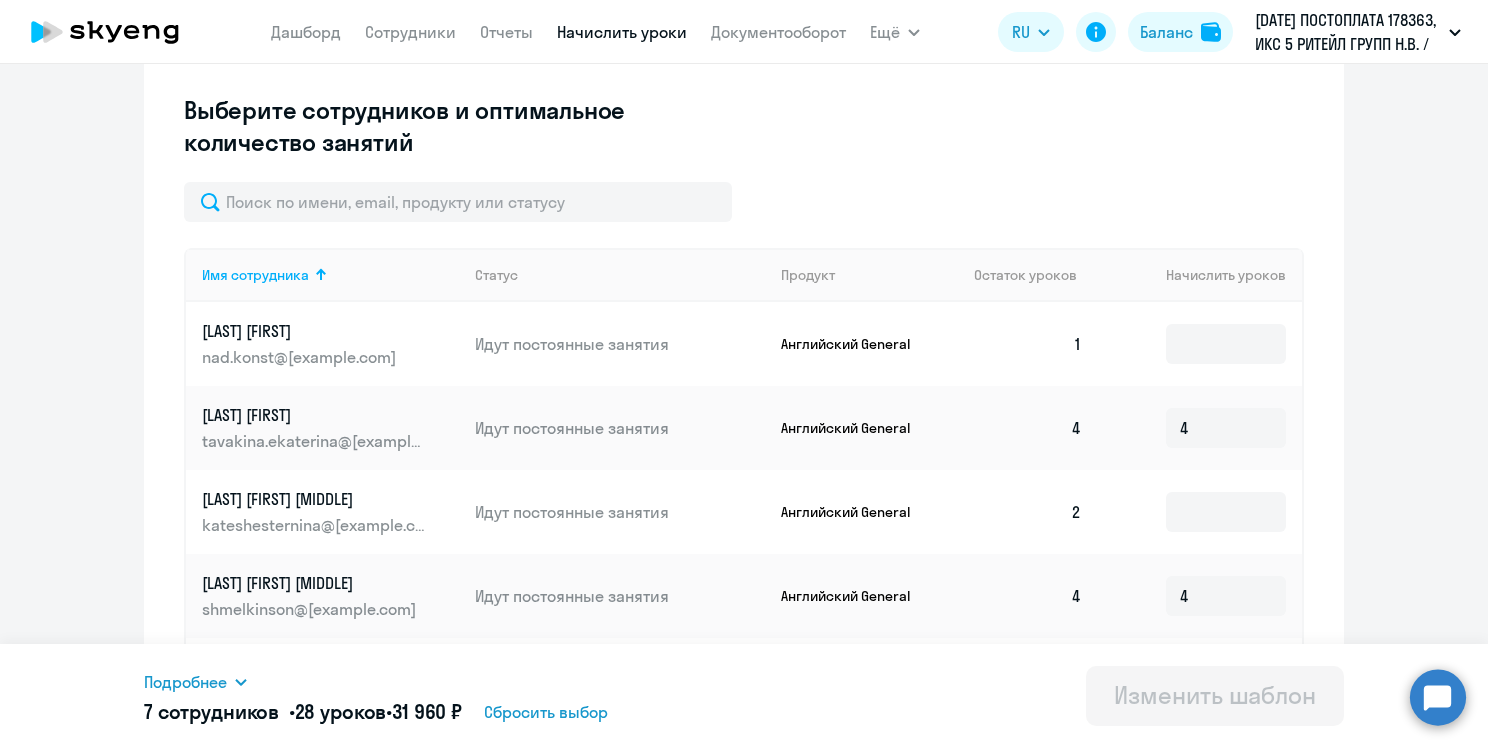 scroll, scrollTop: 690, scrollLeft: 0, axis: vertical 